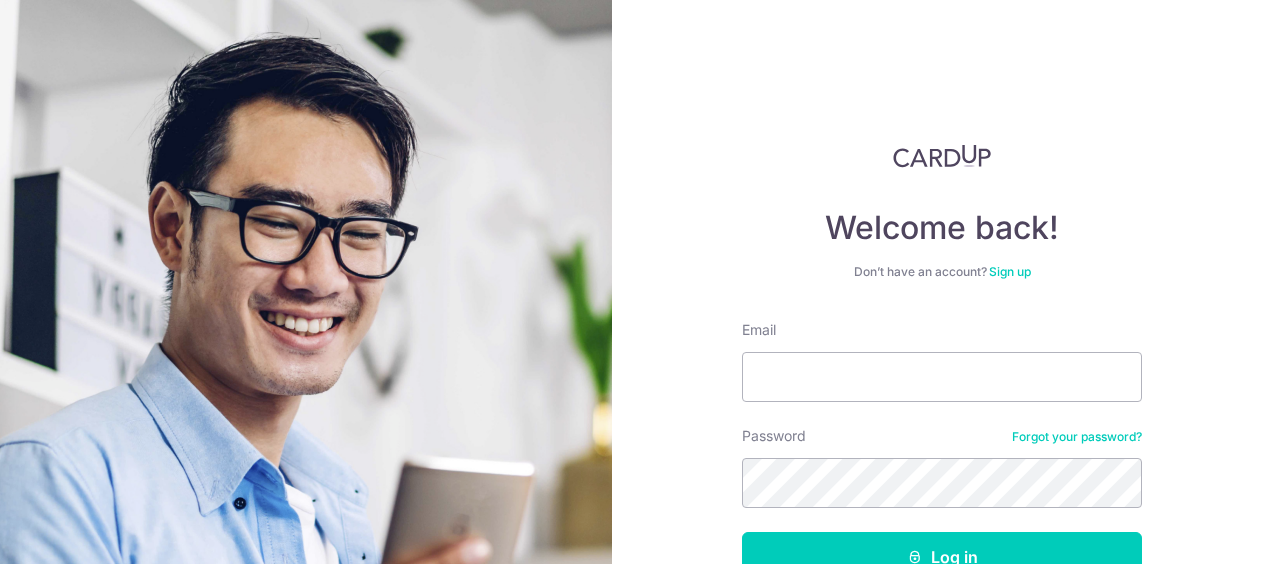 scroll, scrollTop: 0, scrollLeft: 0, axis: both 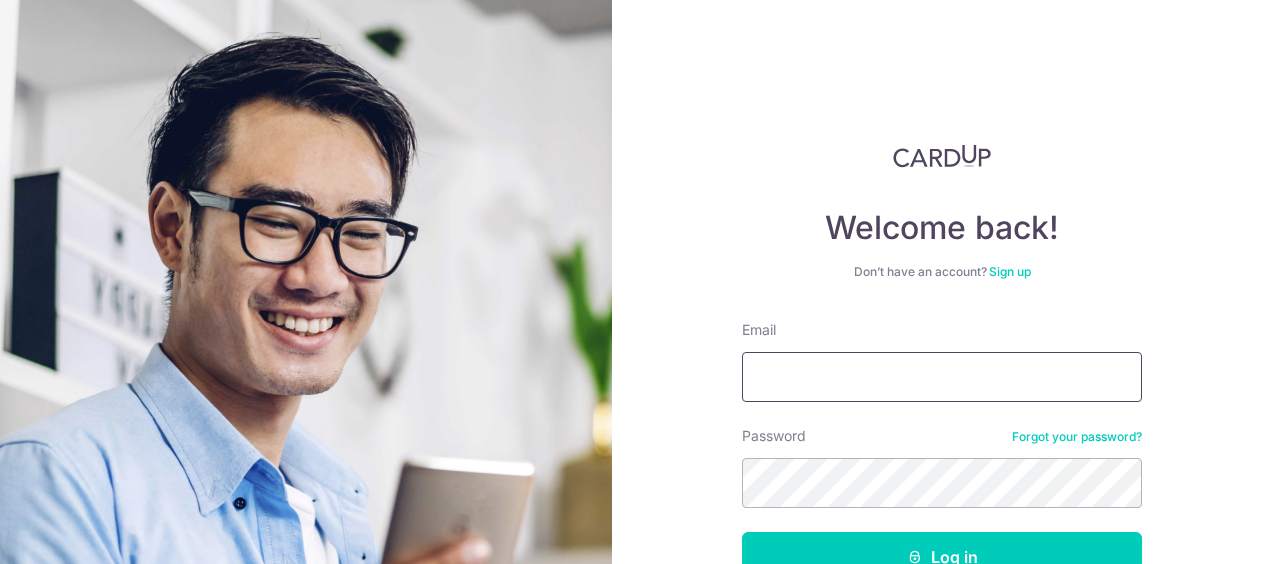 click on "Email" at bounding box center (942, 377) 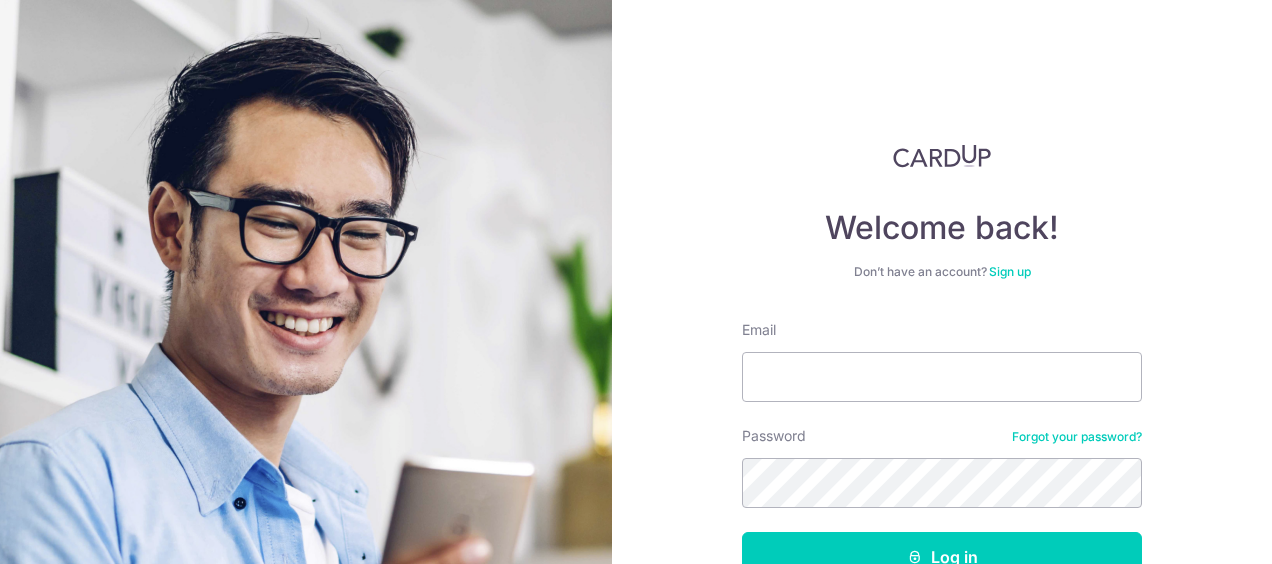 type on "\" 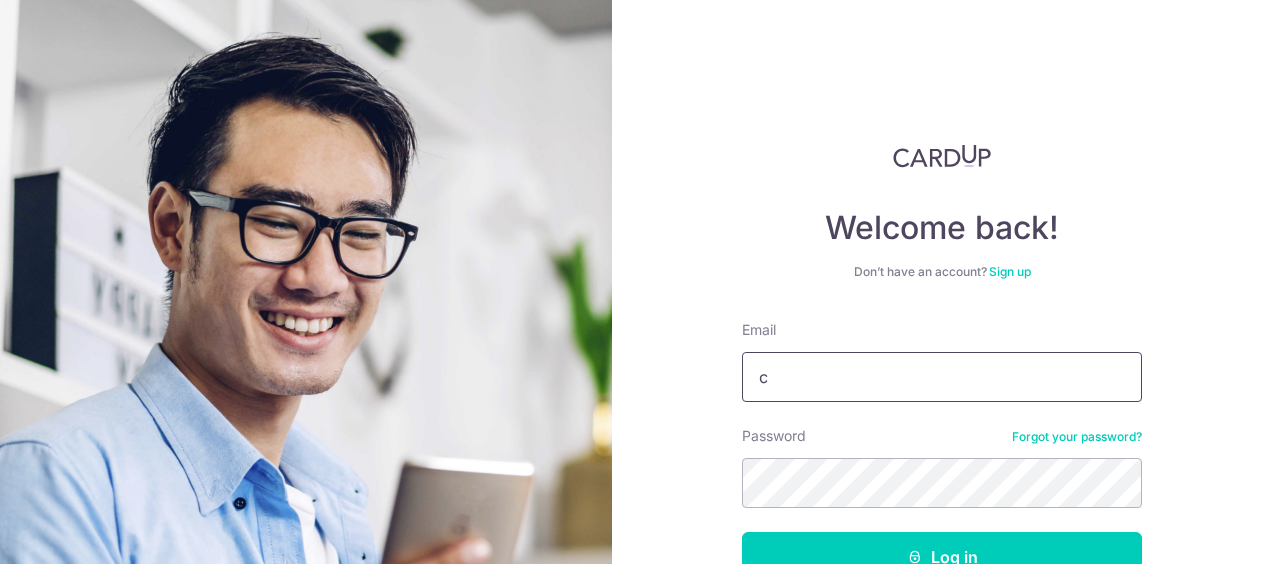 type on "[EMAIL]" 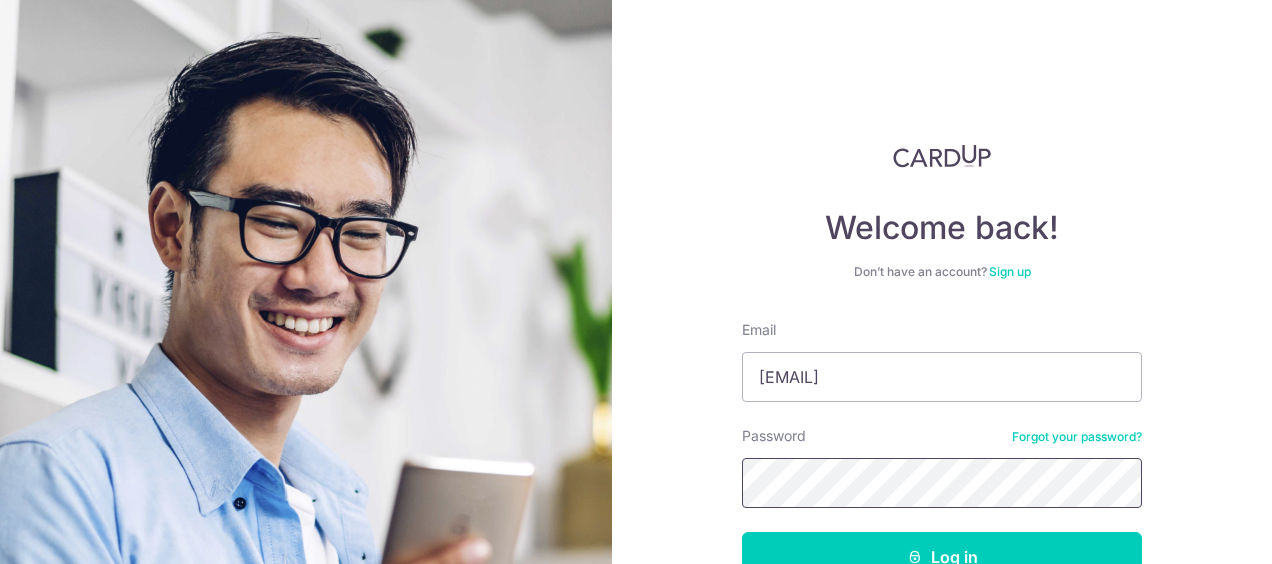 click on "Log in" at bounding box center (942, 557) 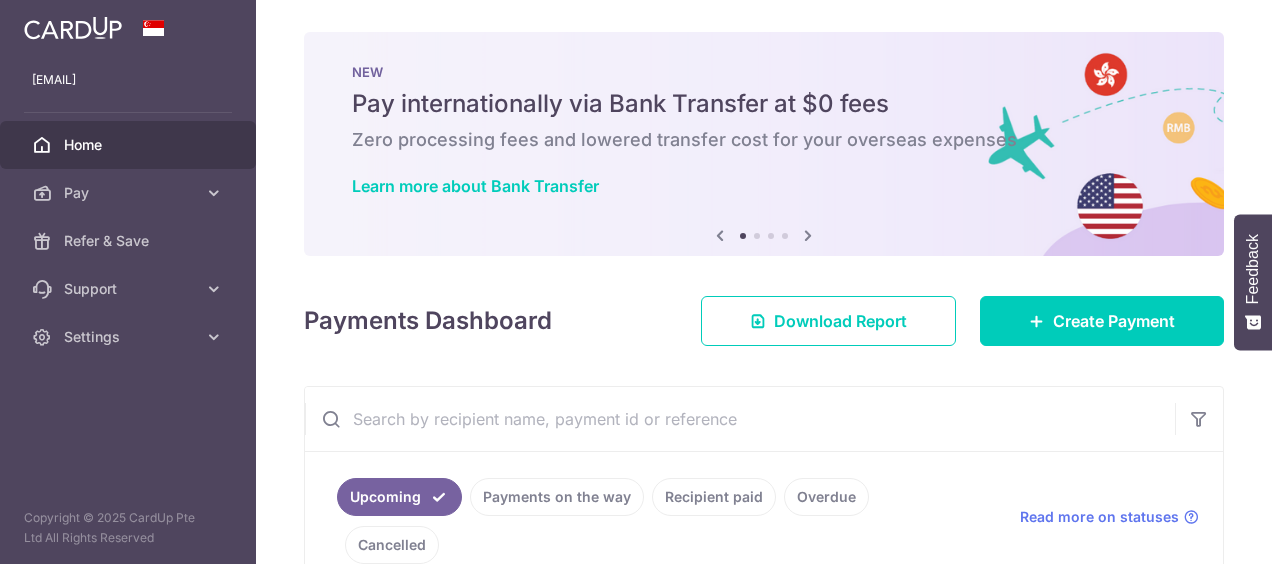 scroll, scrollTop: 0, scrollLeft: 0, axis: both 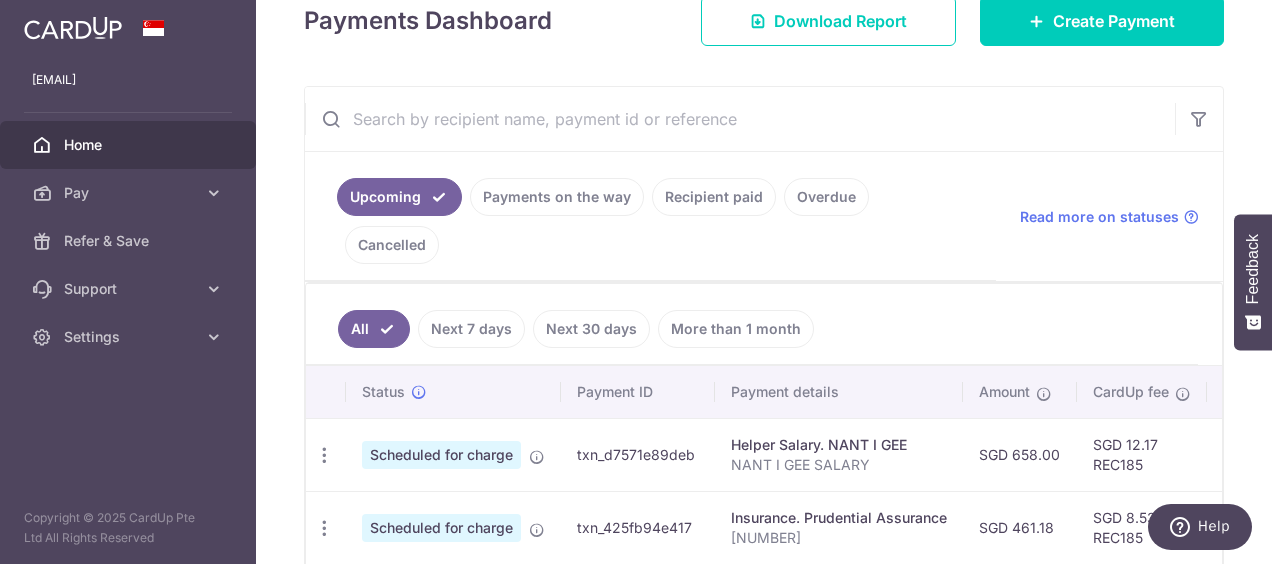 click on "Next 30 days" at bounding box center (591, 329) 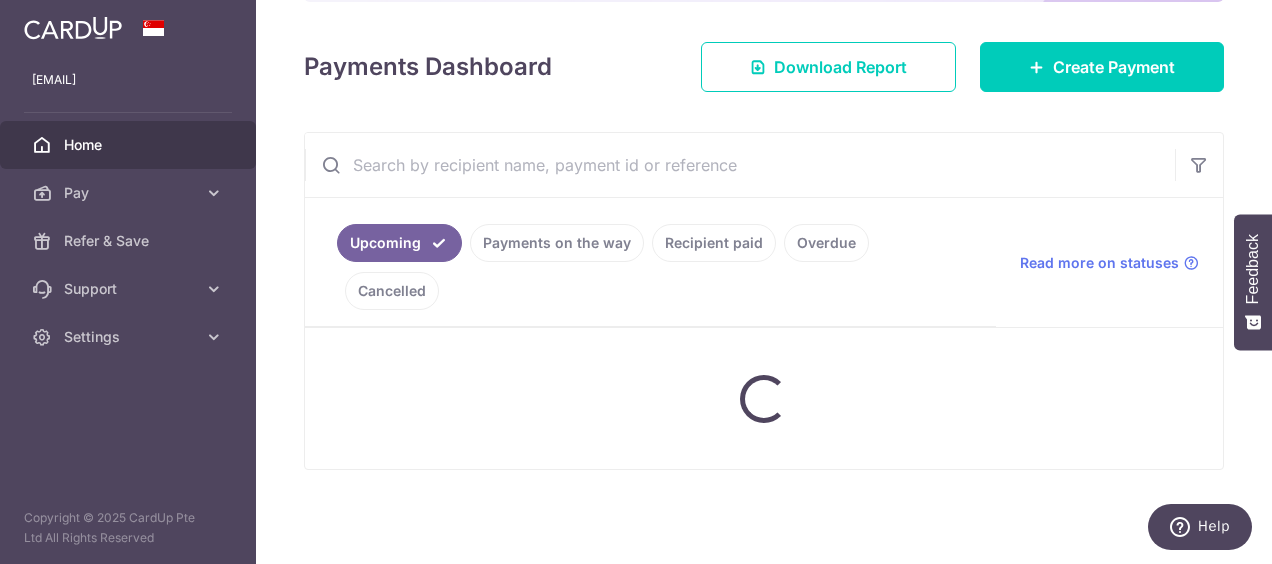 scroll, scrollTop: 280, scrollLeft: 0, axis: vertical 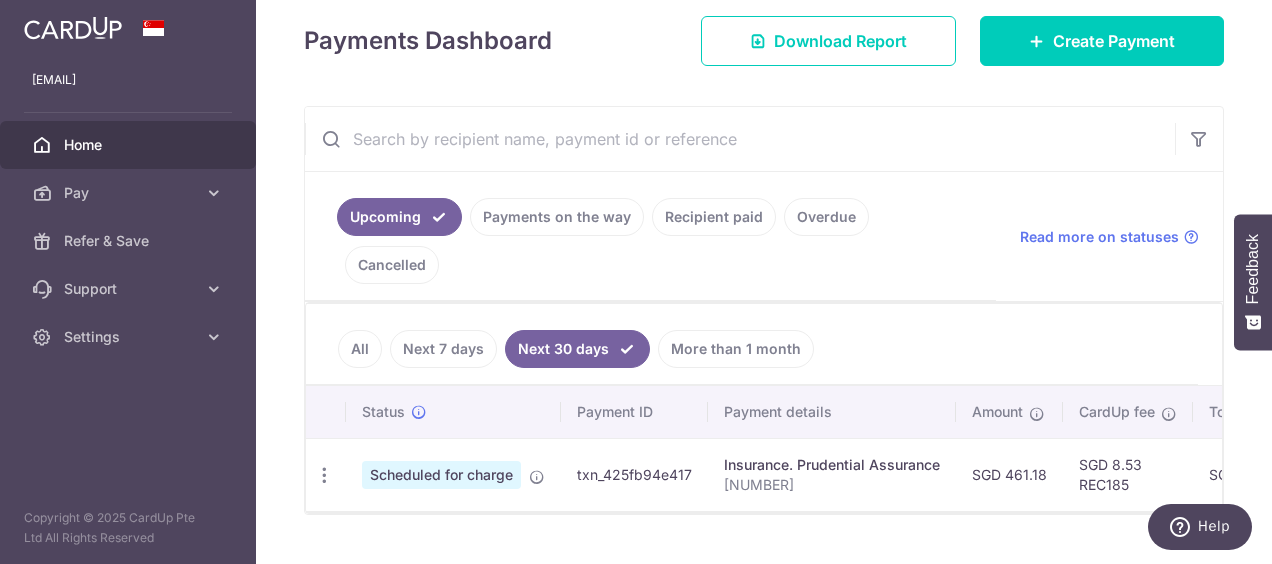 click on "Next 7 days" at bounding box center (443, 349) 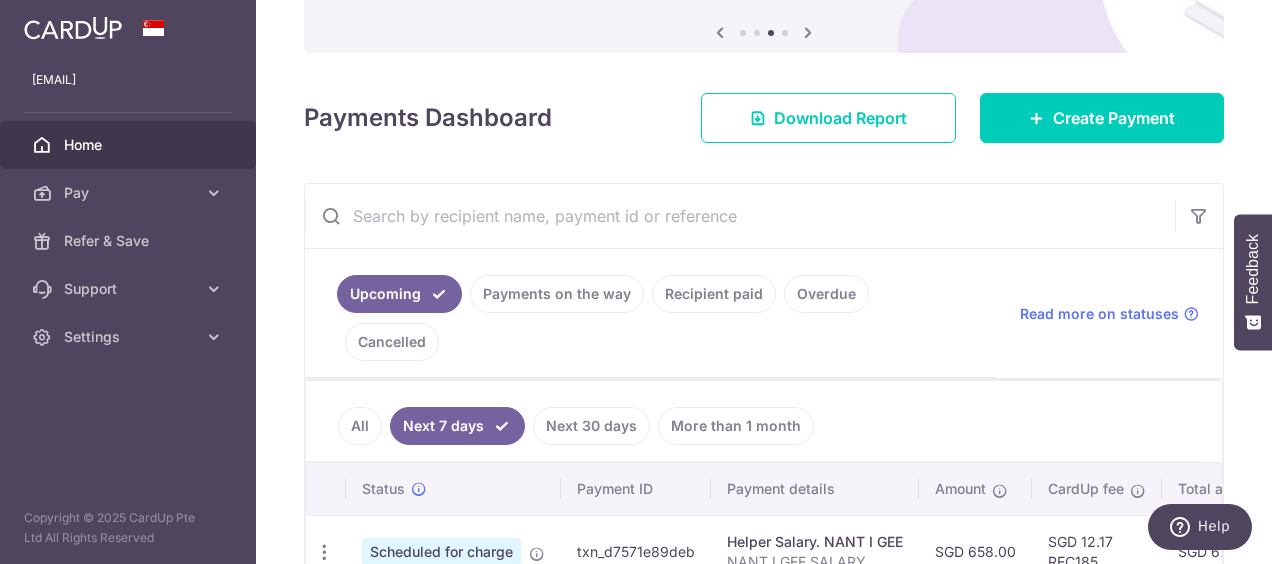 scroll, scrollTop: 280, scrollLeft: 0, axis: vertical 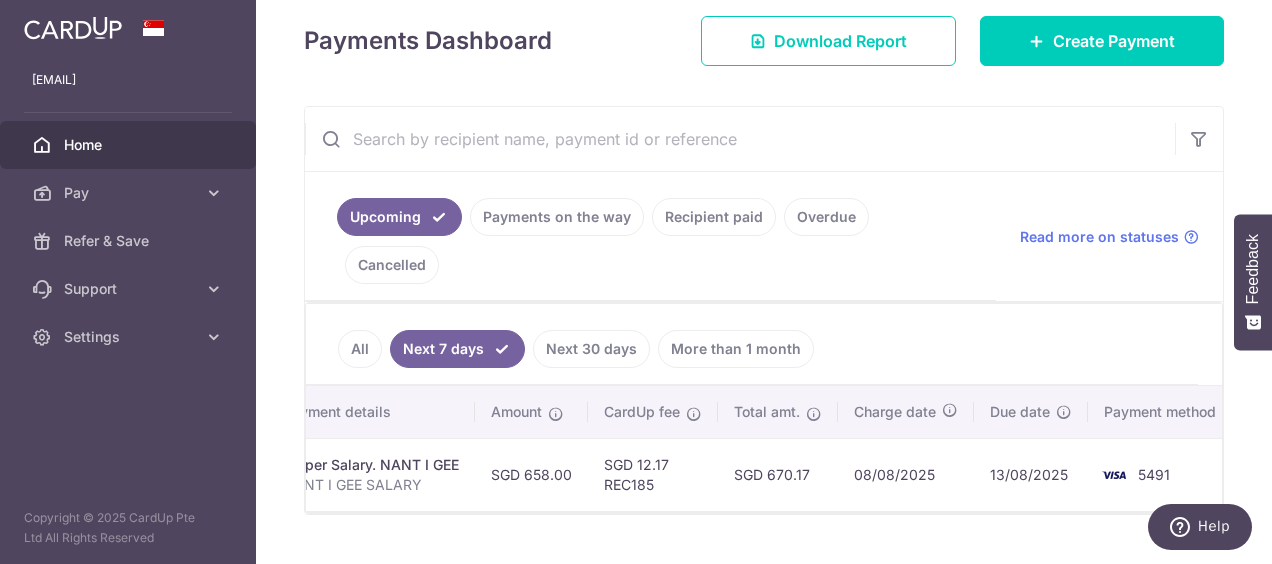 click on "Next 30 days" at bounding box center (591, 349) 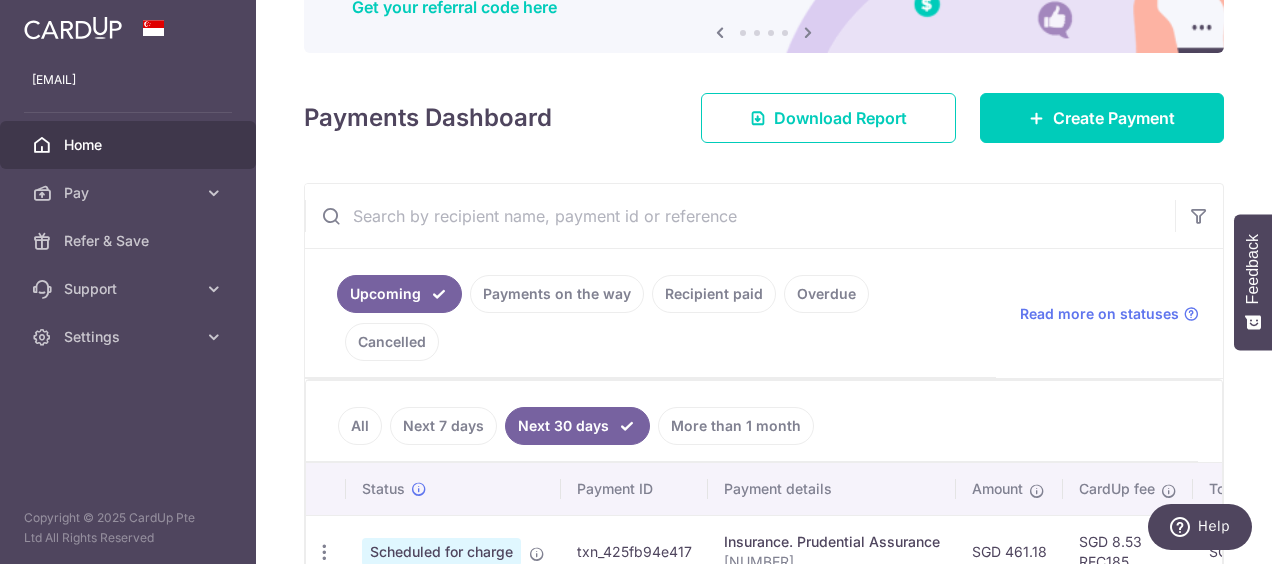 scroll, scrollTop: 280, scrollLeft: 0, axis: vertical 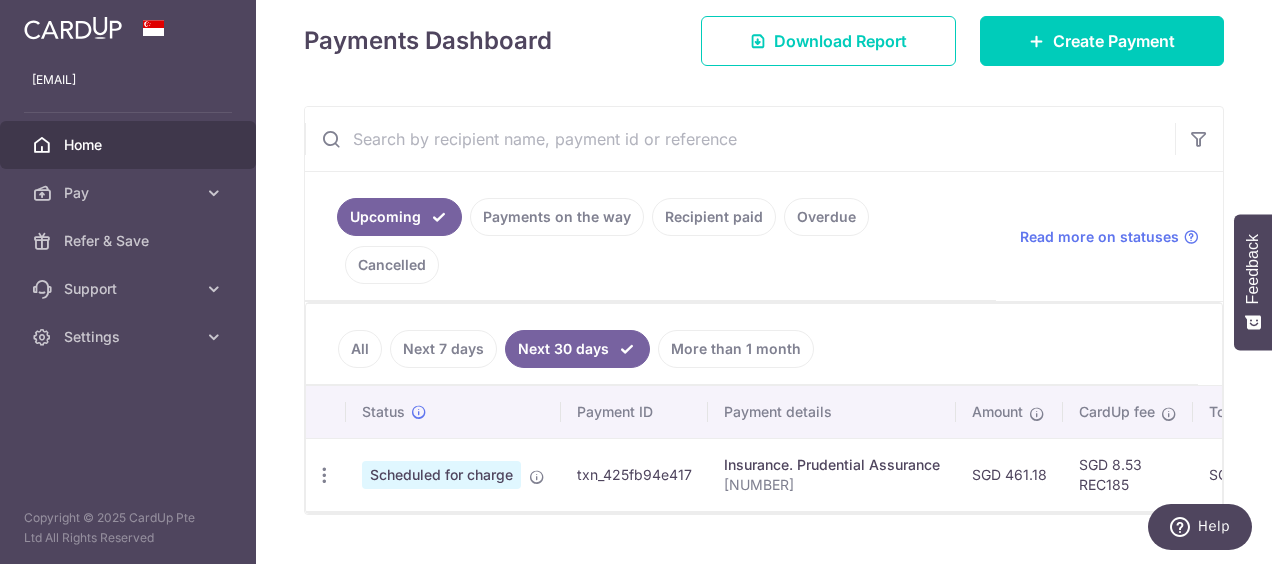 click on "Next 7 days" at bounding box center [443, 349] 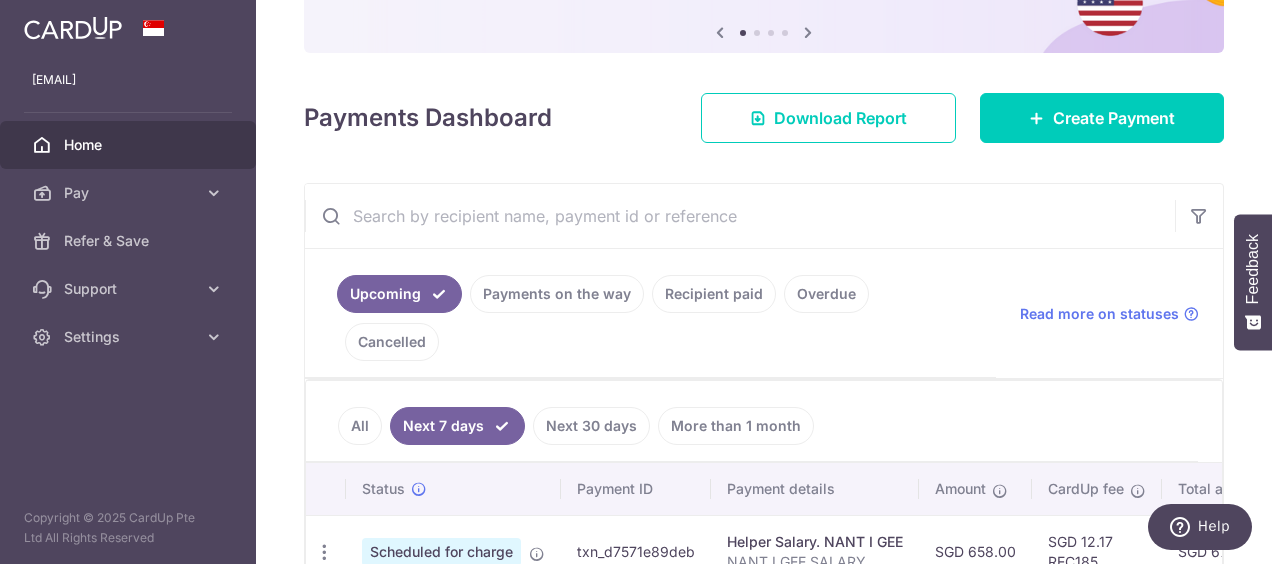 scroll, scrollTop: 280, scrollLeft: 0, axis: vertical 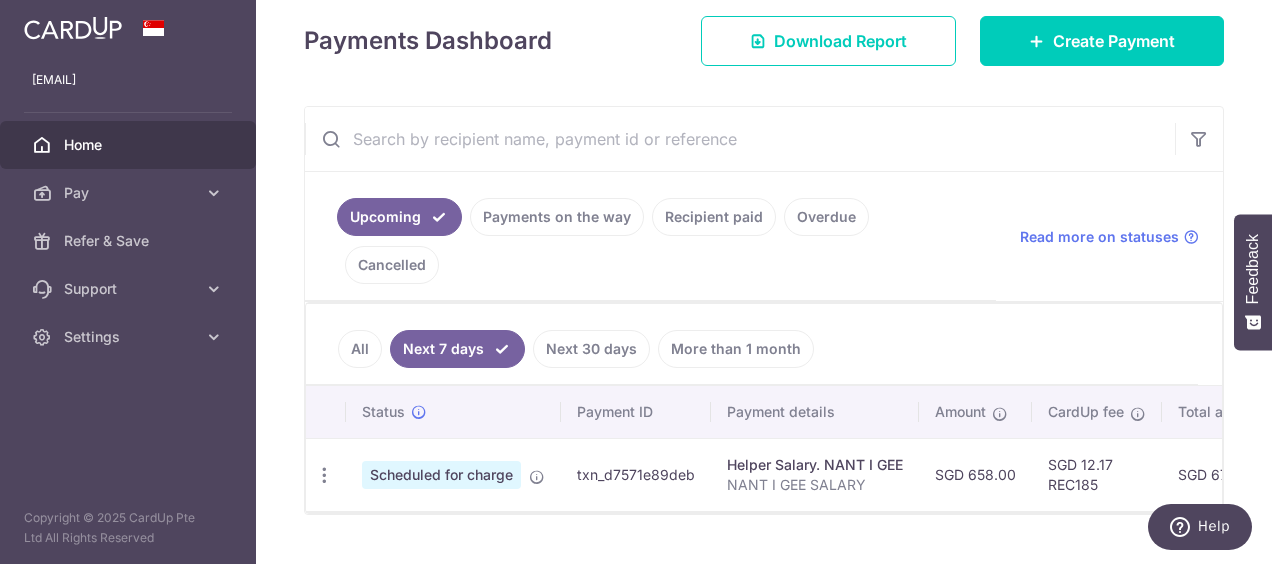 click on "Next 30 days" at bounding box center (591, 349) 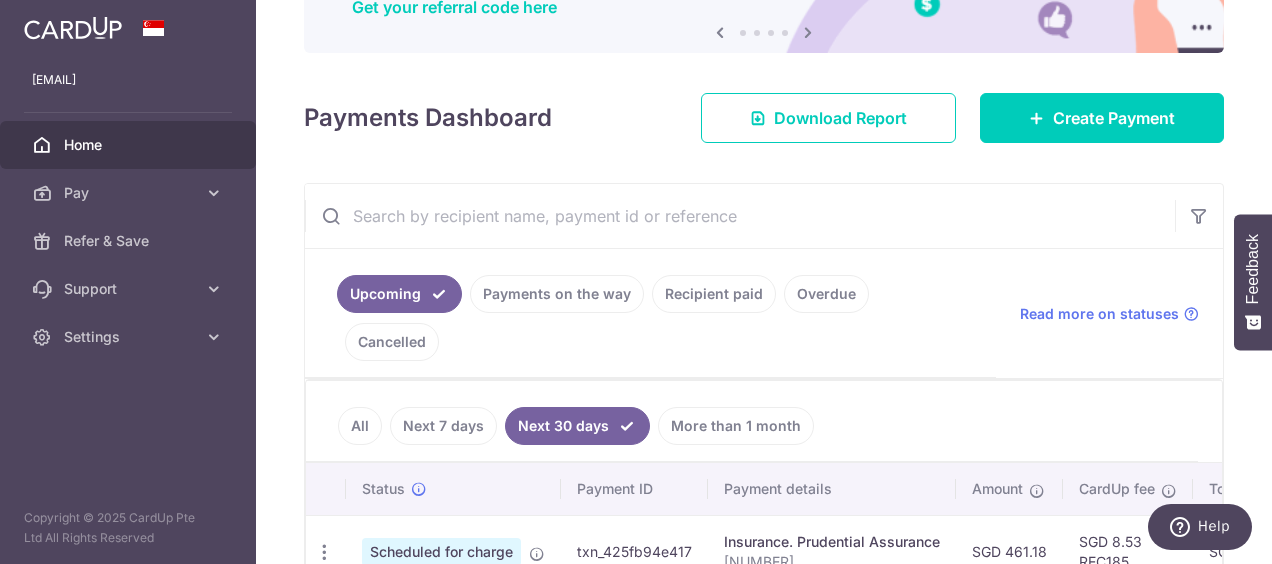 scroll, scrollTop: 280, scrollLeft: 0, axis: vertical 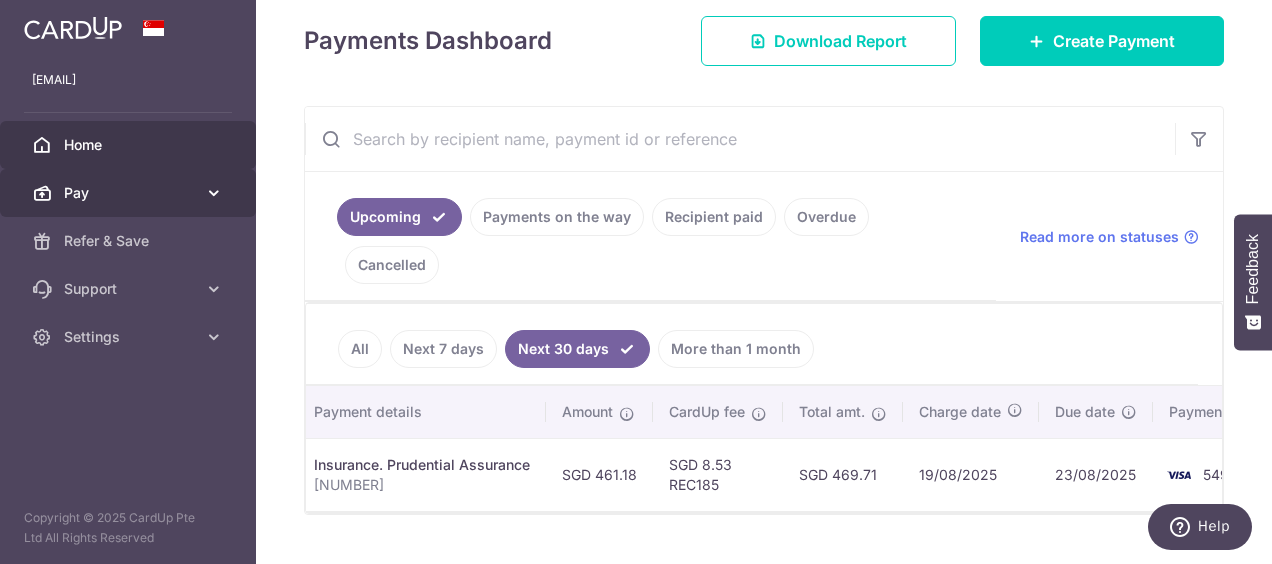 click at bounding box center (214, 193) 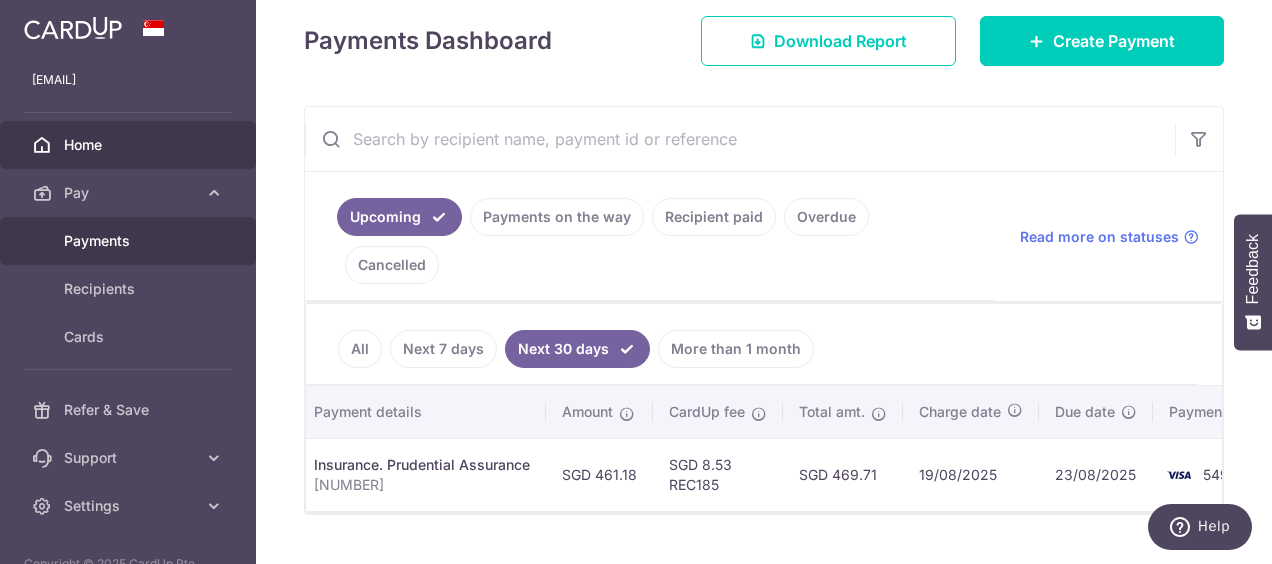 click on "Payments" at bounding box center (130, 241) 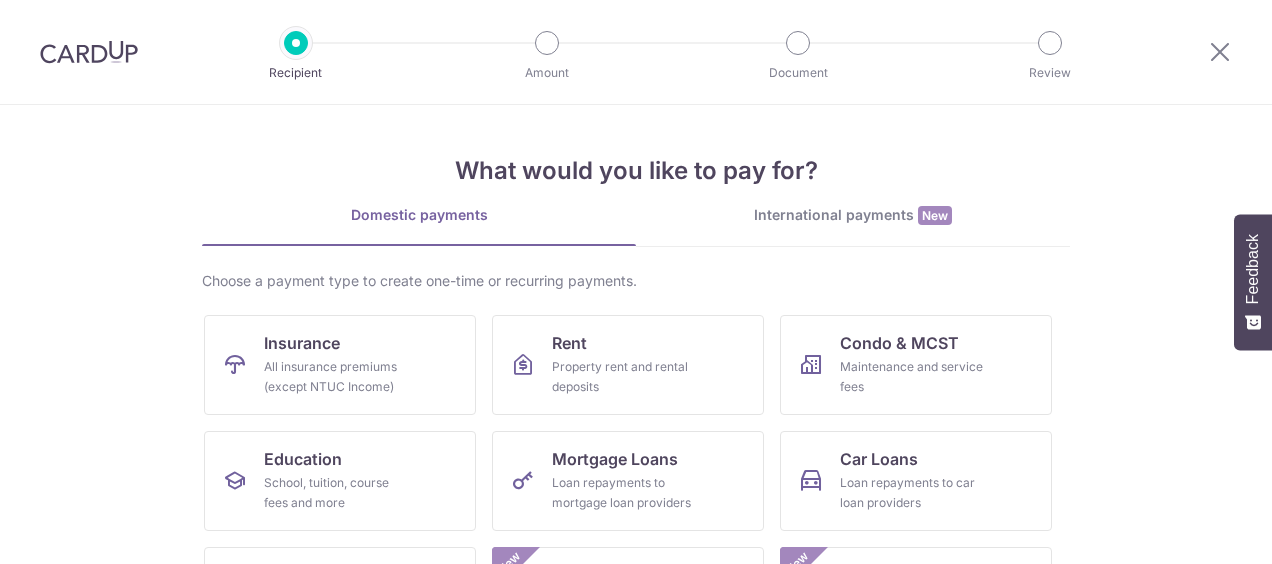 scroll, scrollTop: 0, scrollLeft: 0, axis: both 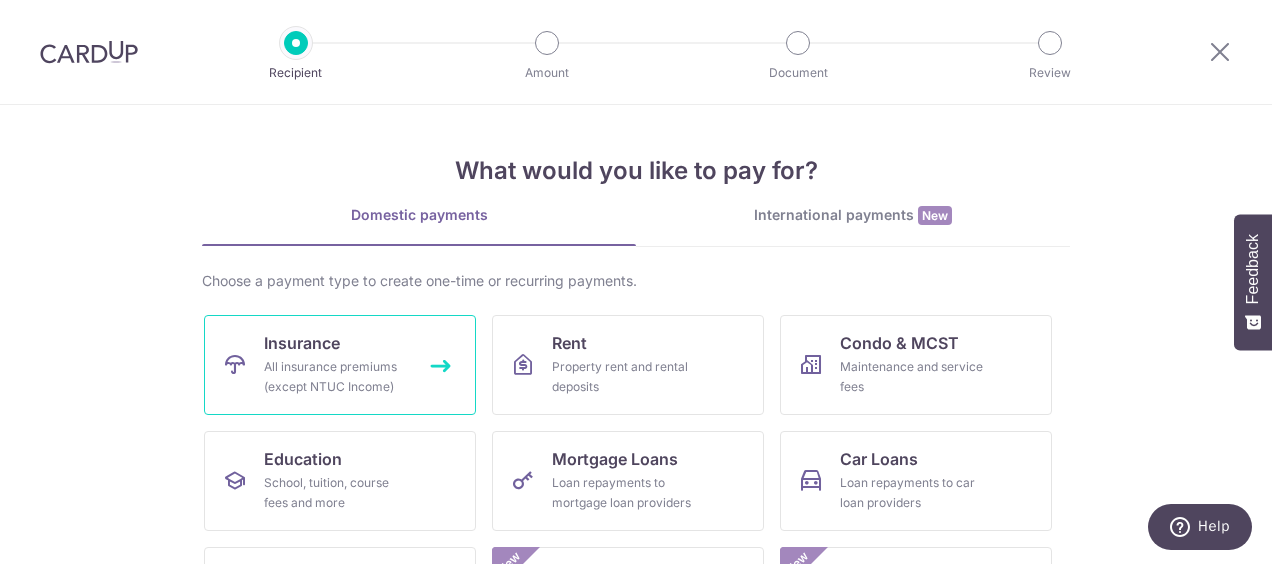 click on "All insurance premiums (except NTUC Income)" at bounding box center [336, 377] 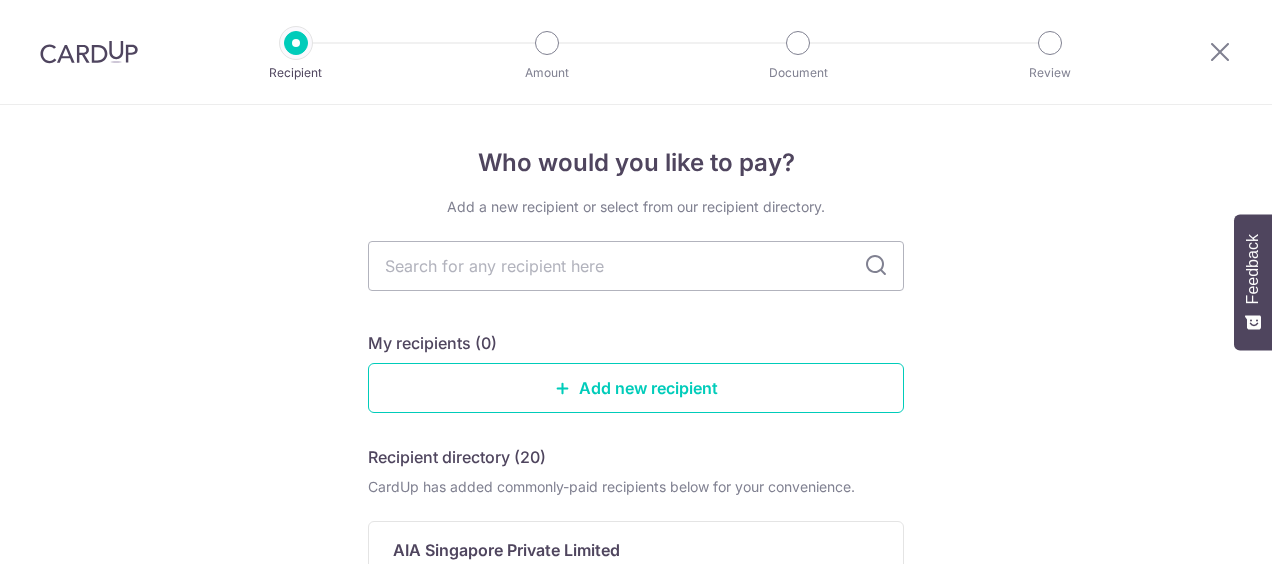 scroll, scrollTop: 0, scrollLeft: 0, axis: both 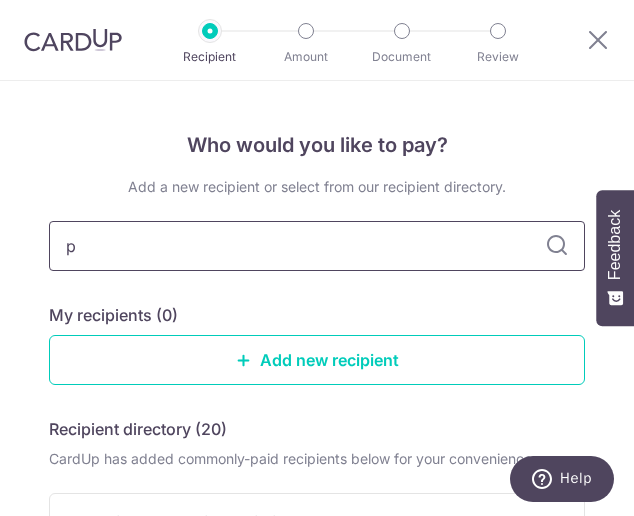 type on "pr" 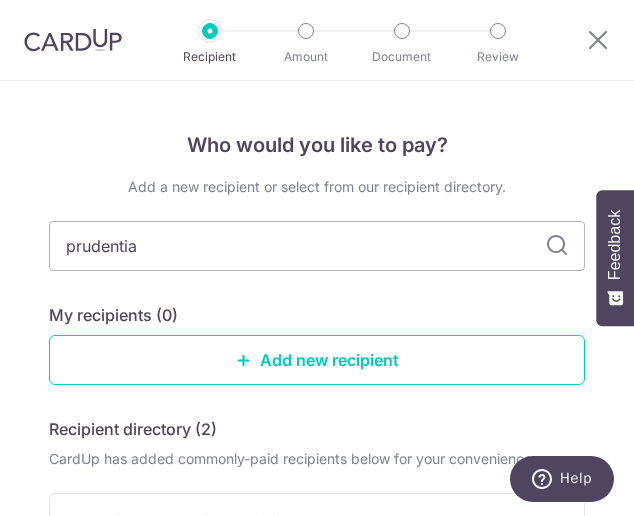 type on "prudential" 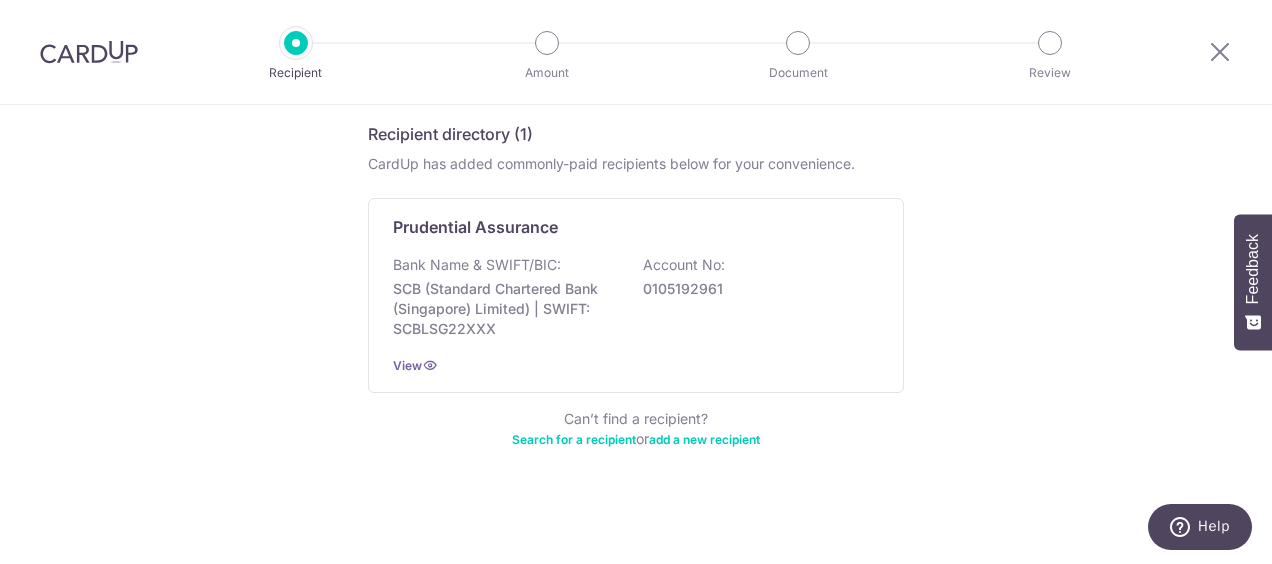 scroll, scrollTop: 324, scrollLeft: 0, axis: vertical 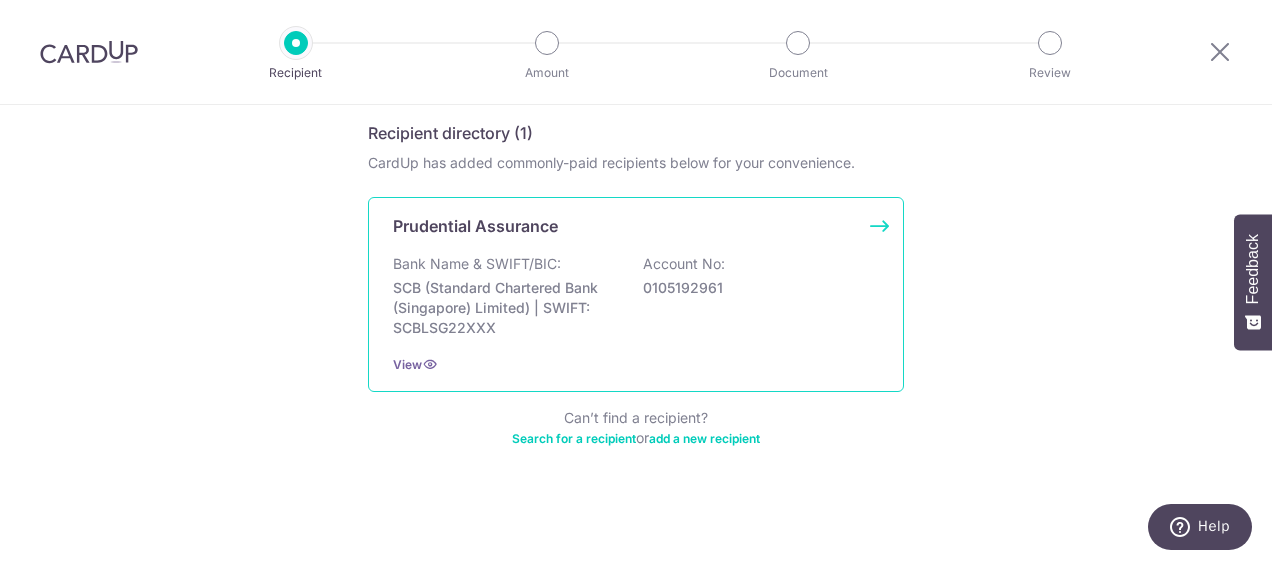 click on "Bank Name & SWIFT/BIC:" at bounding box center [477, 264] 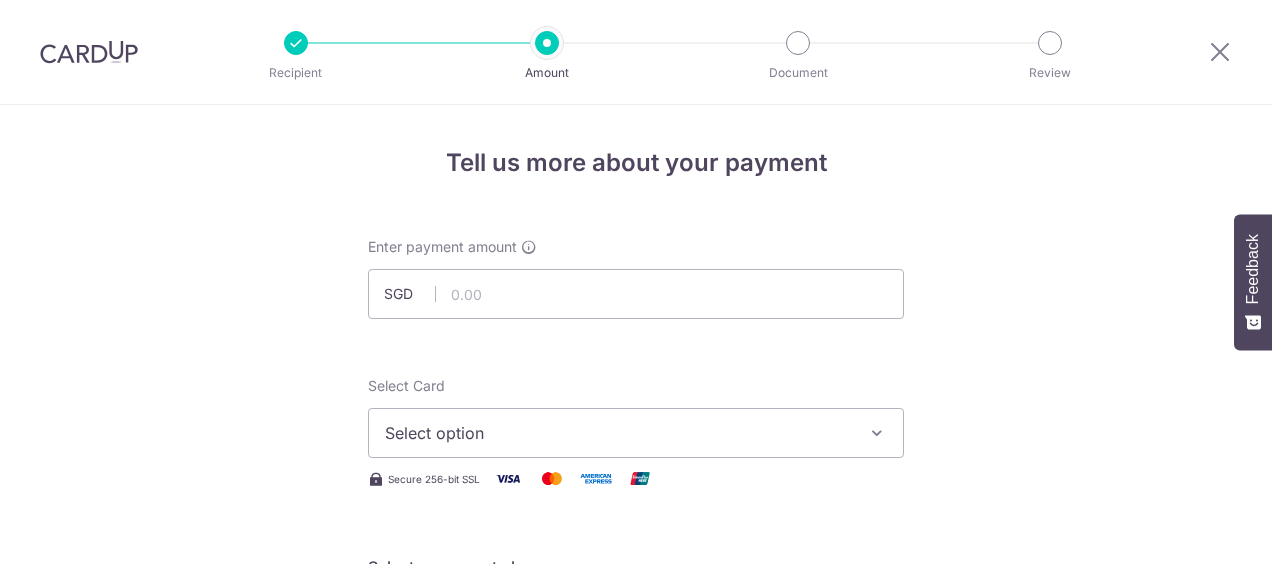 scroll, scrollTop: 0, scrollLeft: 0, axis: both 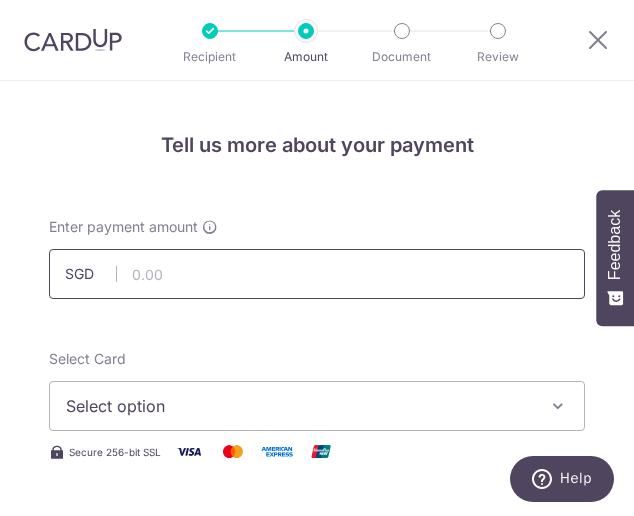 click at bounding box center [317, 274] 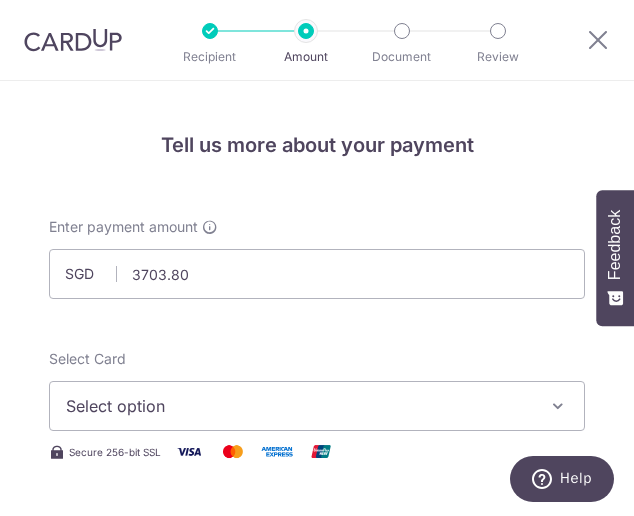 type on "3,703.80" 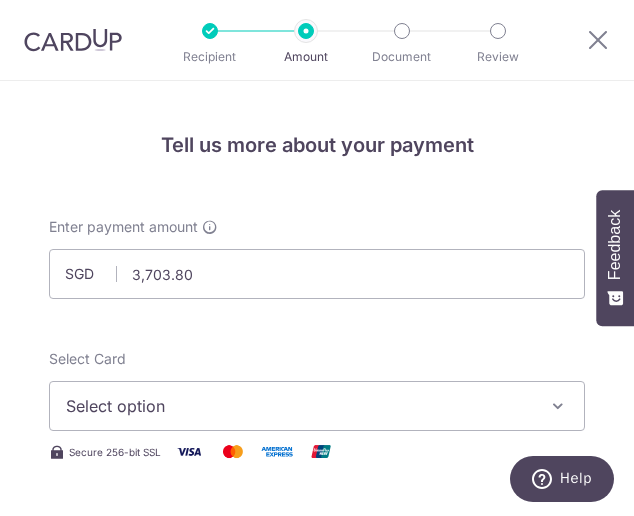 click at bounding box center [558, 406] 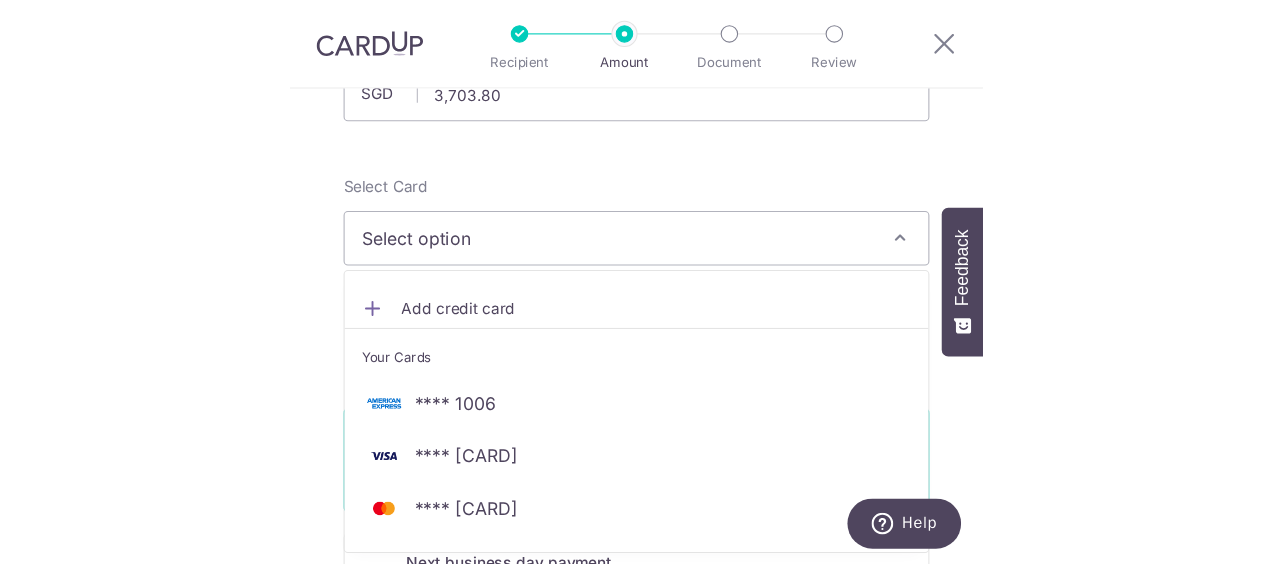 scroll, scrollTop: 200, scrollLeft: 0, axis: vertical 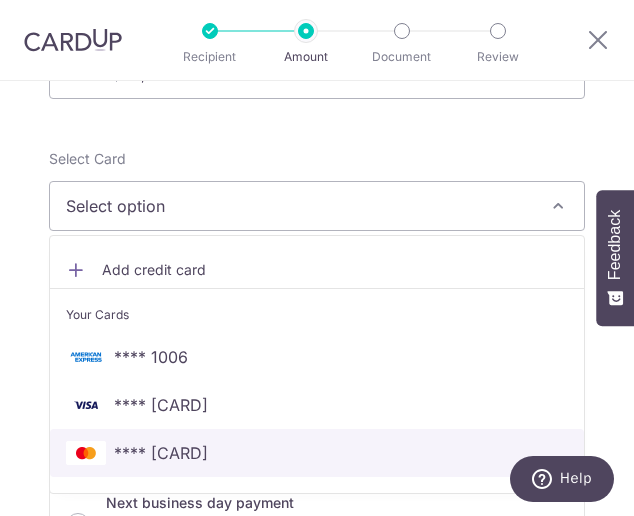 drag, startPoint x: 182, startPoint y: 447, endPoint x: 304, endPoint y: 315, distance: 179.74426 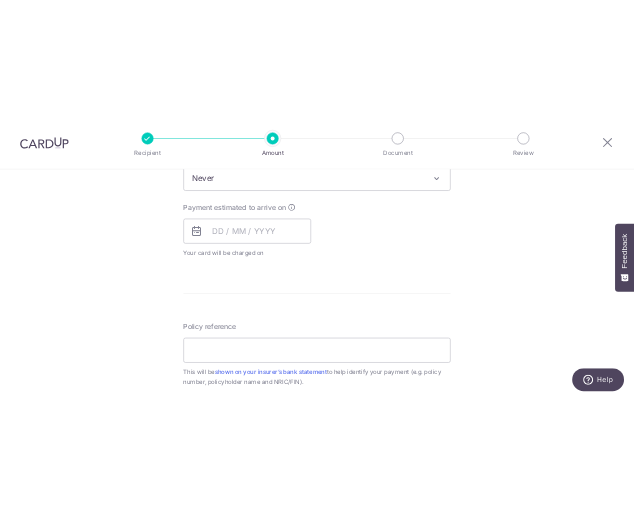 scroll, scrollTop: 900, scrollLeft: 0, axis: vertical 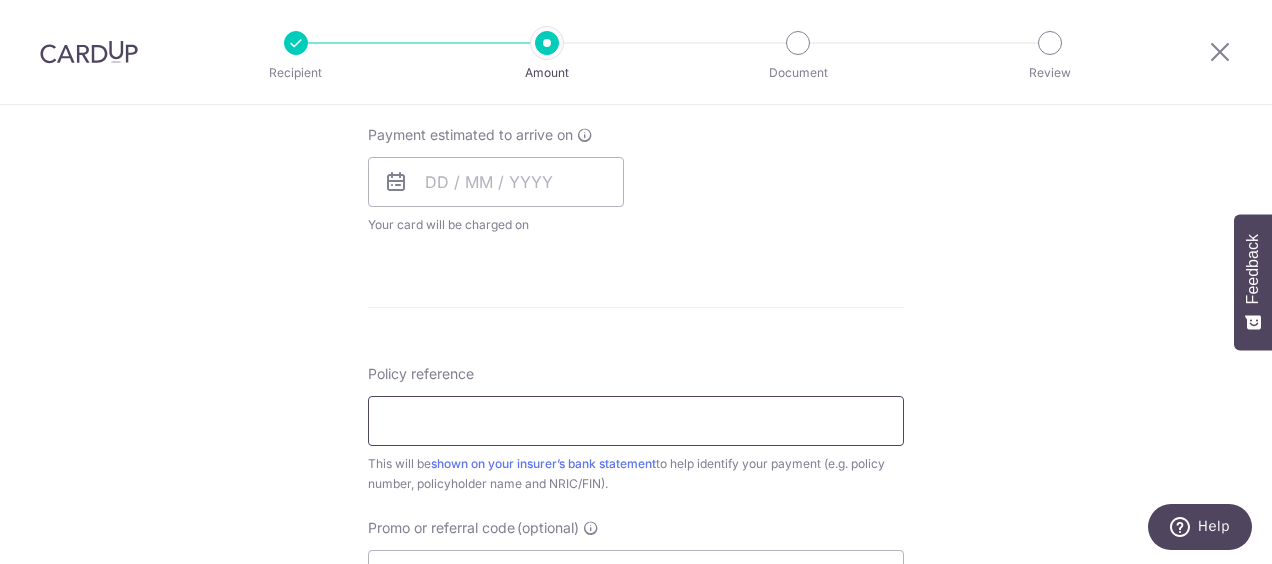 click on "Policy reference" at bounding box center (636, 421) 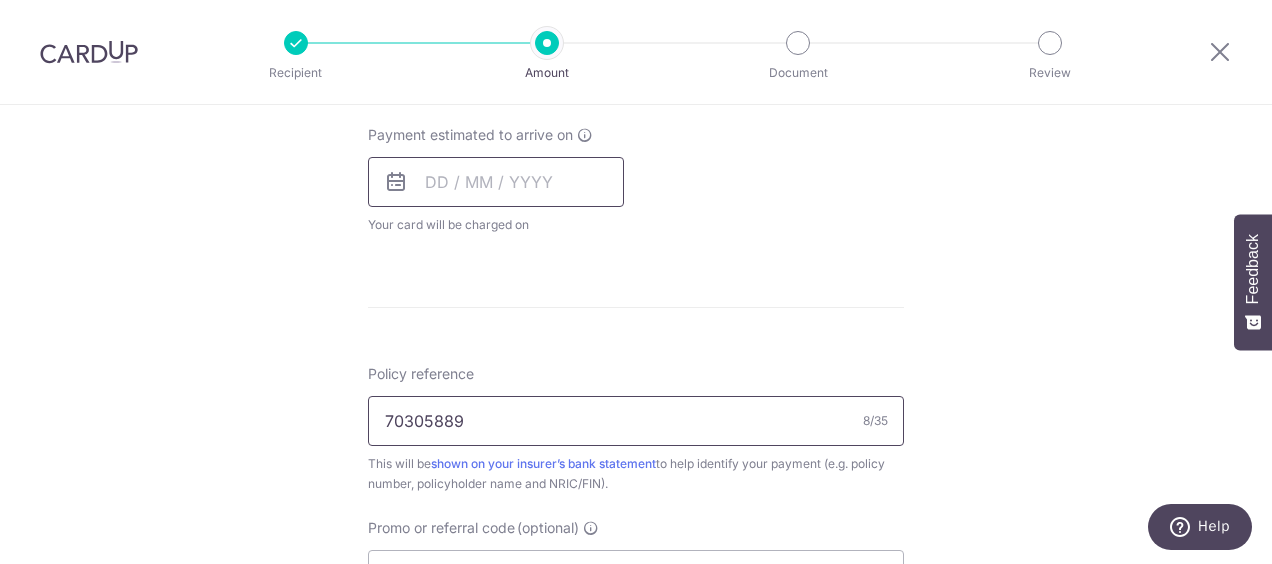 type on "70305889" 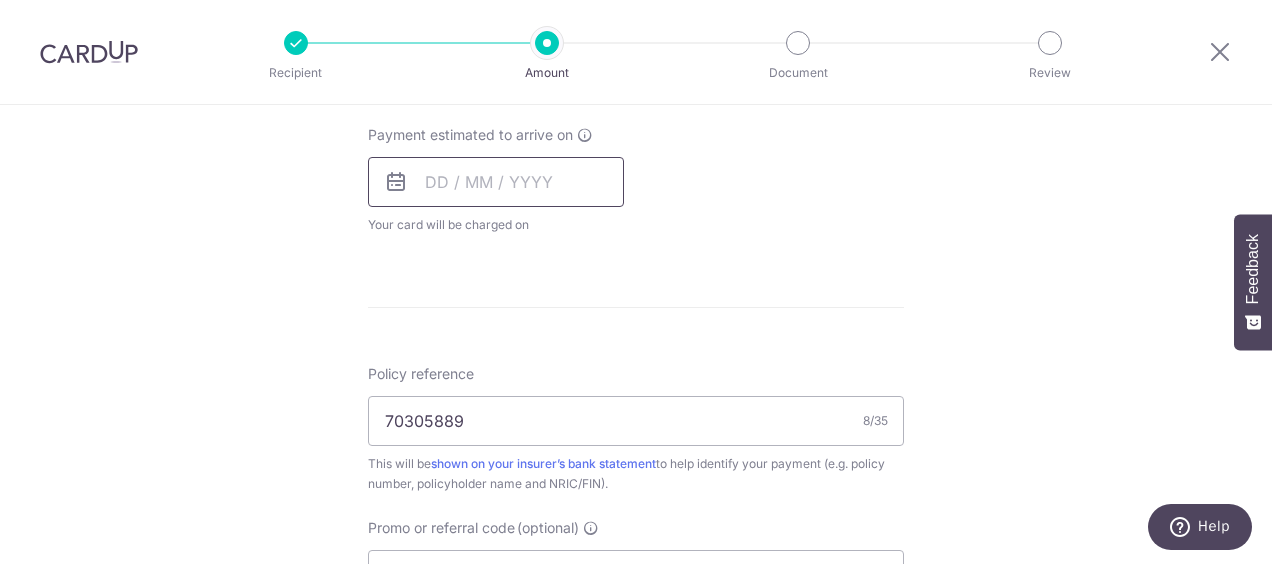 click at bounding box center [496, 182] 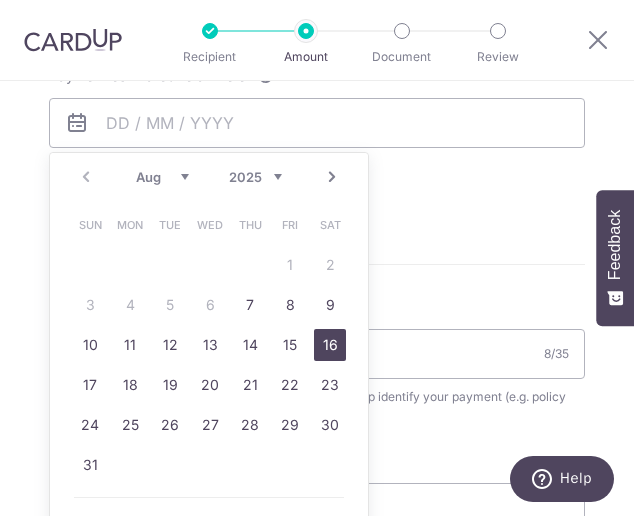 click on "16" at bounding box center [330, 345] 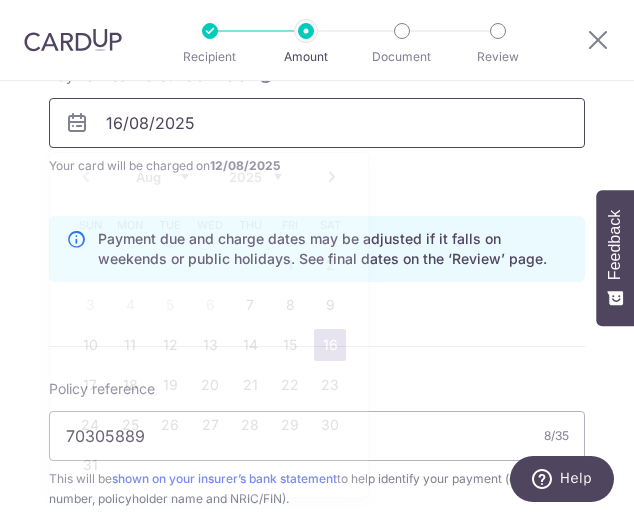 click on "16/08/2025" at bounding box center (317, 123) 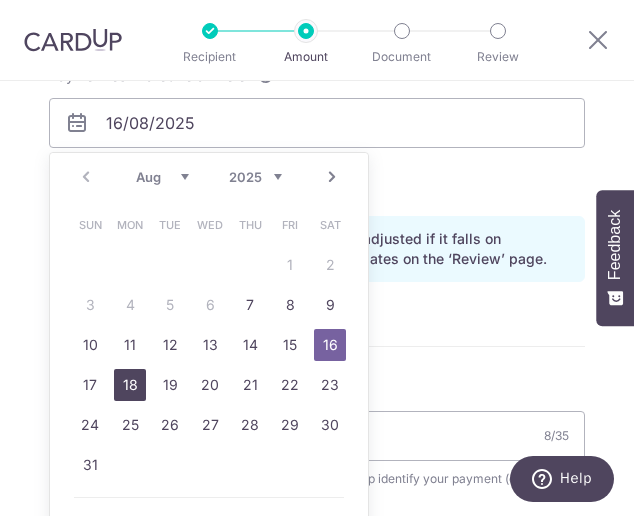 click on "18" at bounding box center [130, 385] 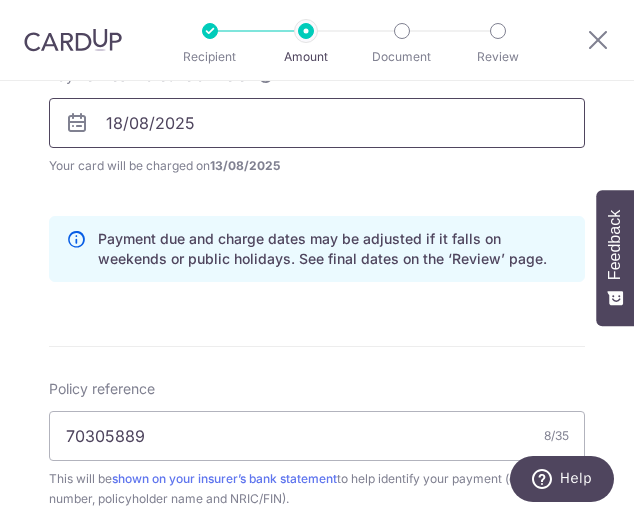 click on "18/08/2025" at bounding box center [317, 123] 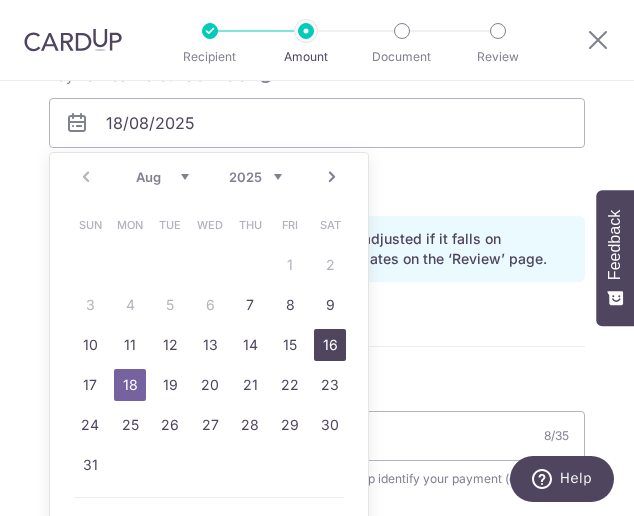 click on "16" at bounding box center [330, 345] 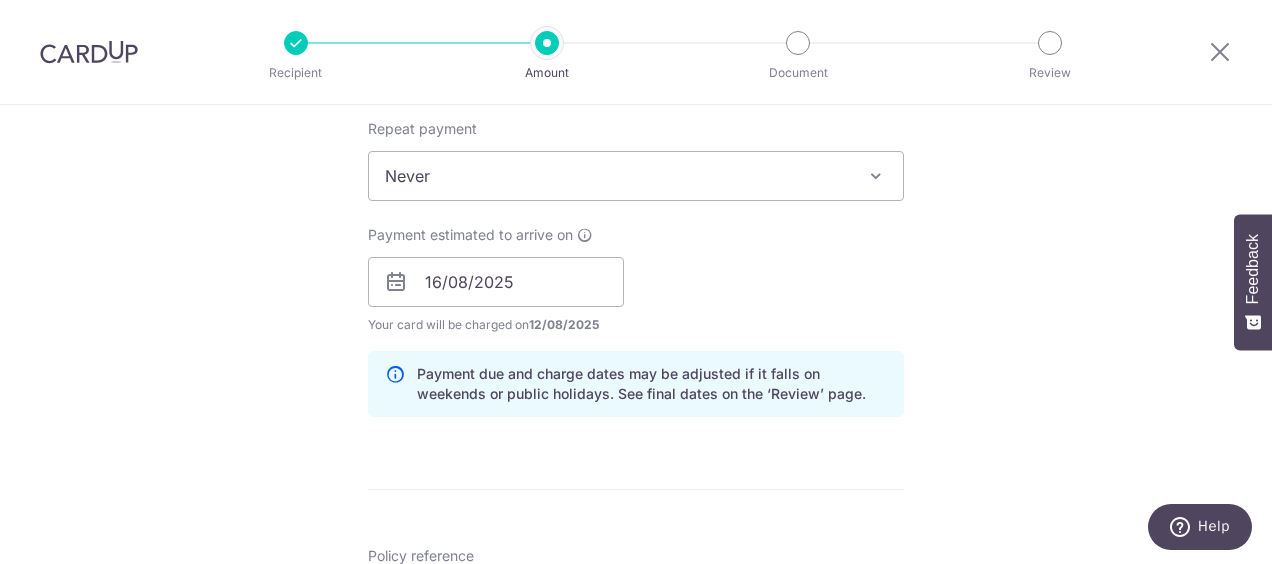 scroll, scrollTop: 1200, scrollLeft: 0, axis: vertical 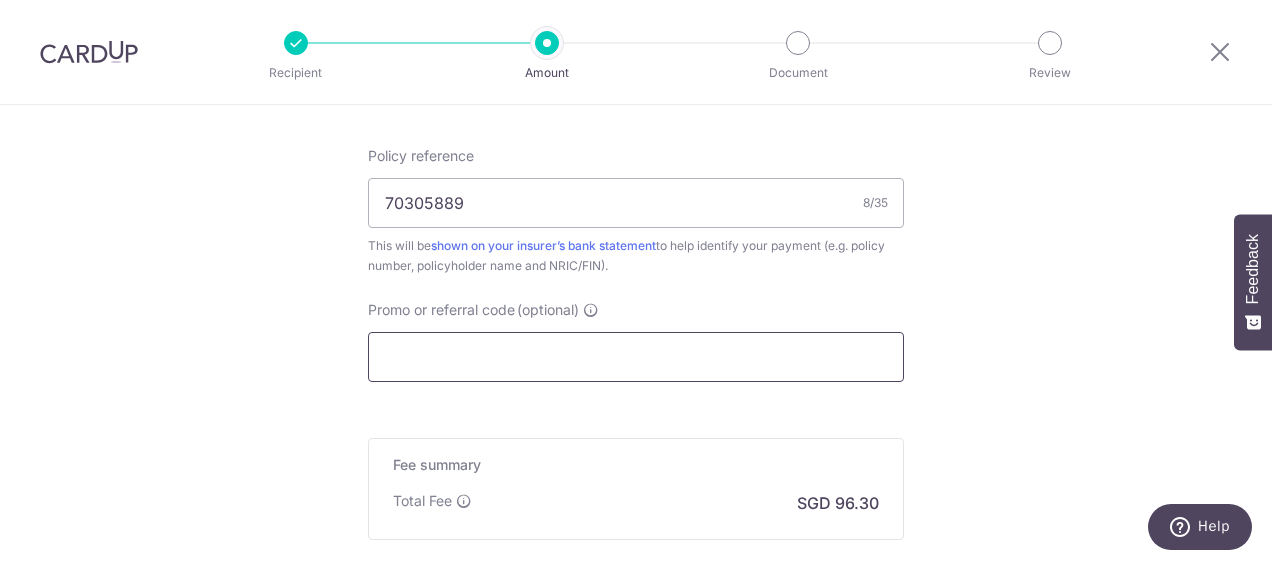 click on "Promo or referral code
(optional)" at bounding box center [636, 357] 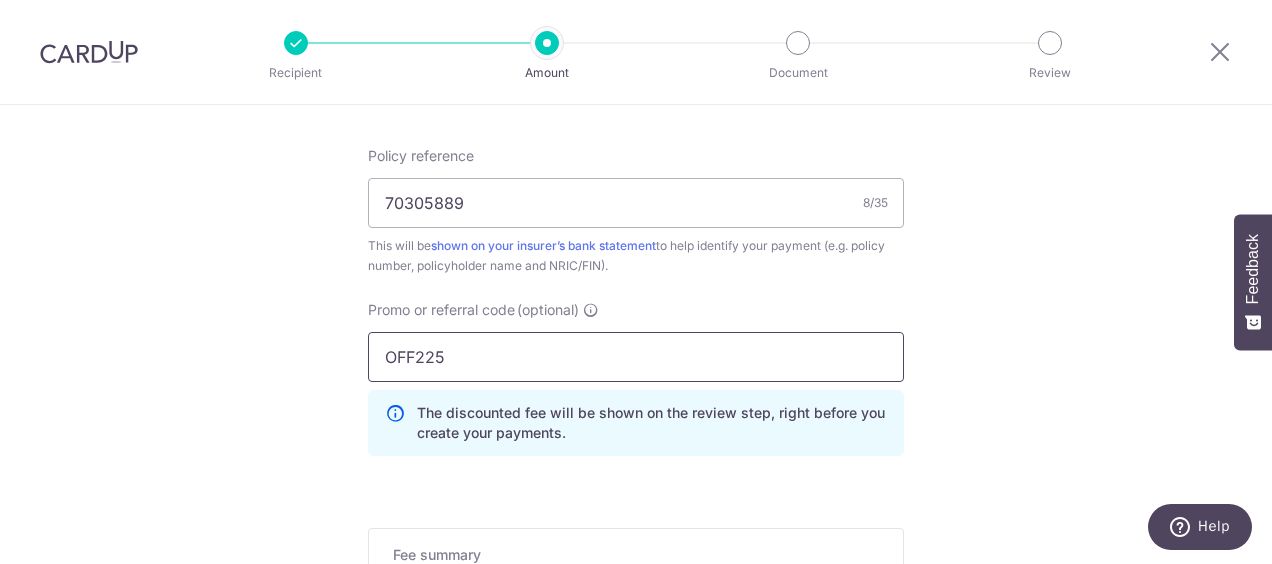 type on "OFF225" 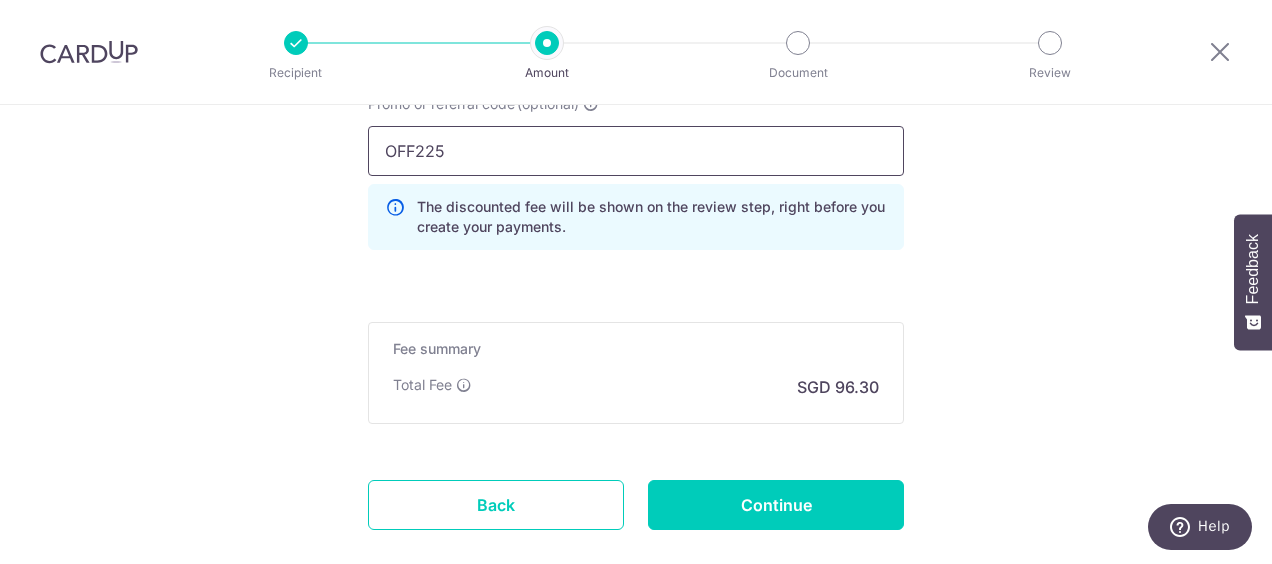 scroll, scrollTop: 1417, scrollLeft: 0, axis: vertical 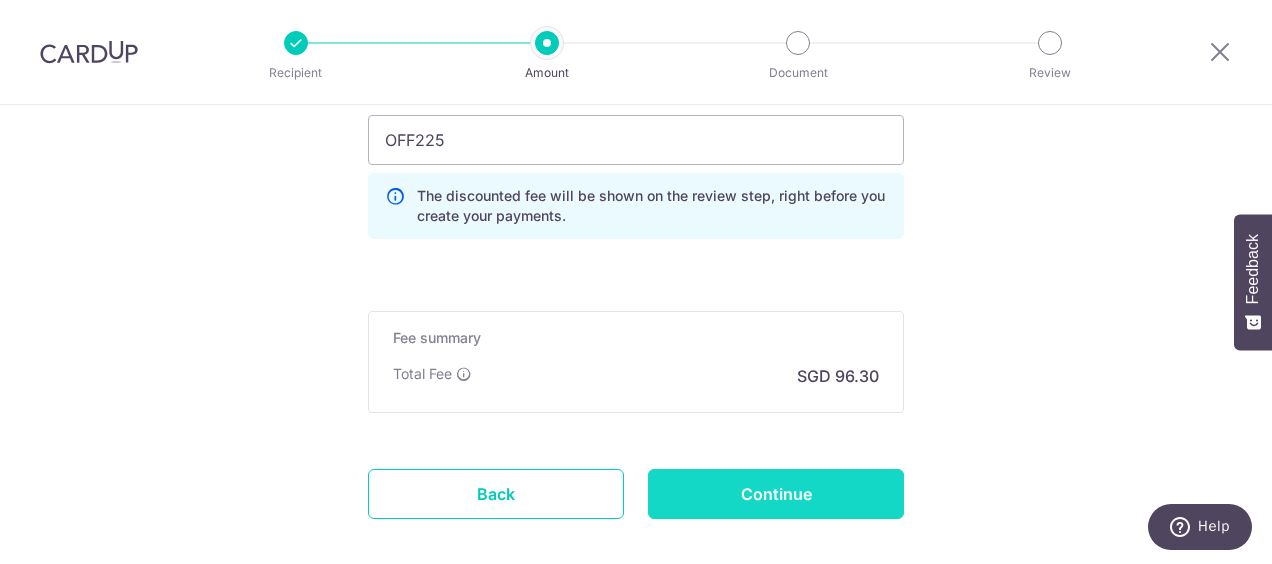 click on "Continue" at bounding box center (776, 494) 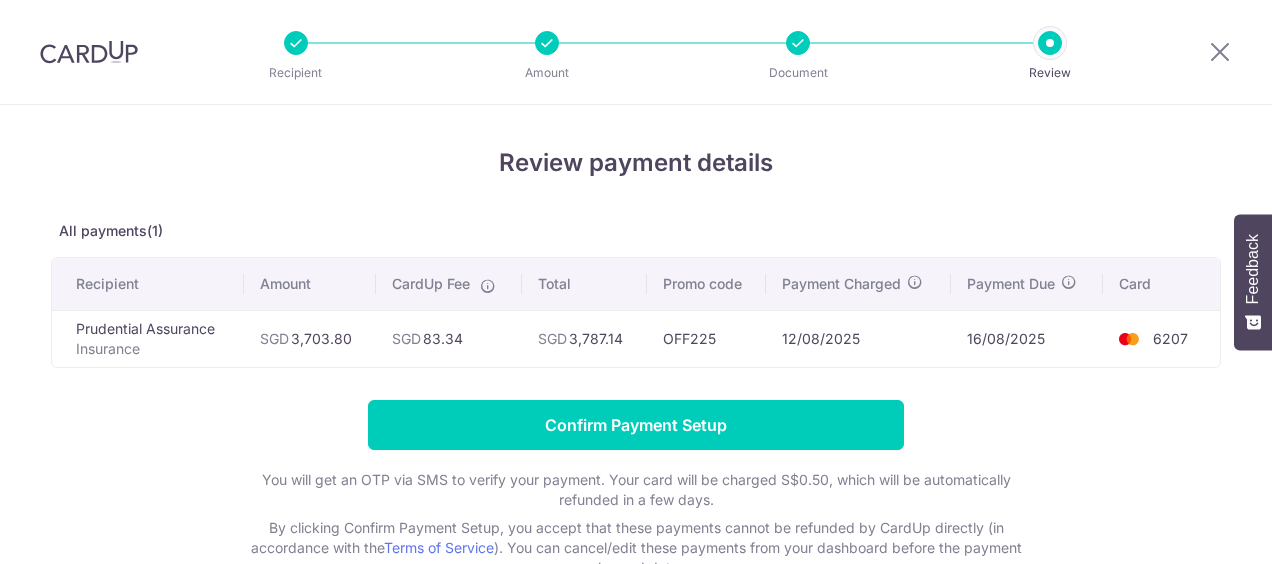 scroll, scrollTop: 0, scrollLeft: 0, axis: both 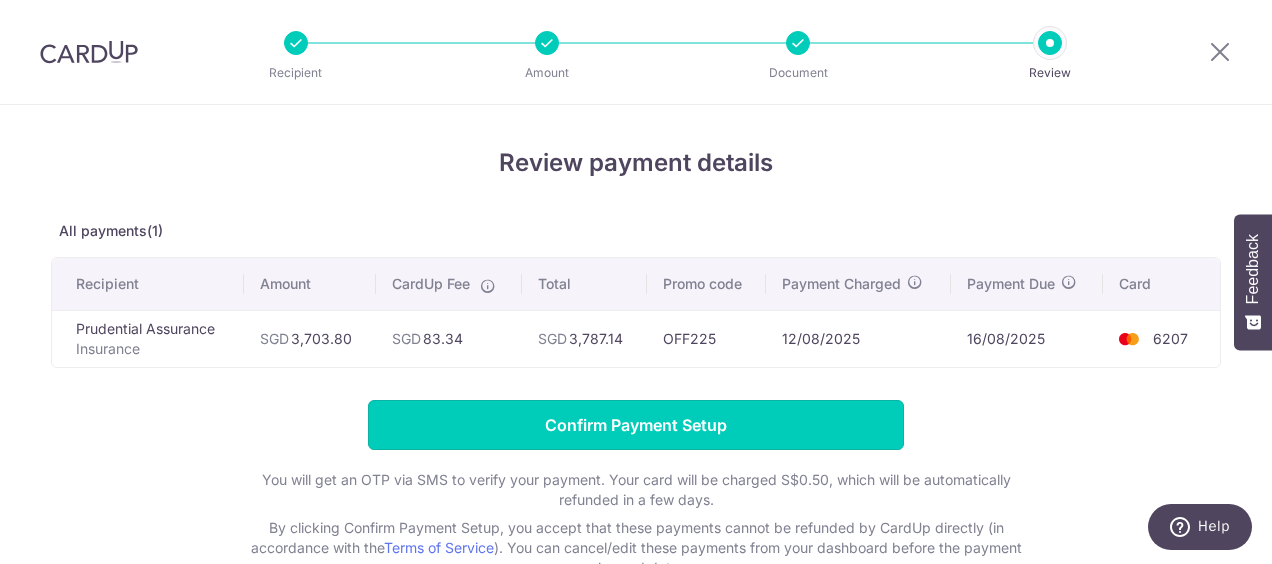 click on "Confirm Payment Setup" at bounding box center [636, 425] 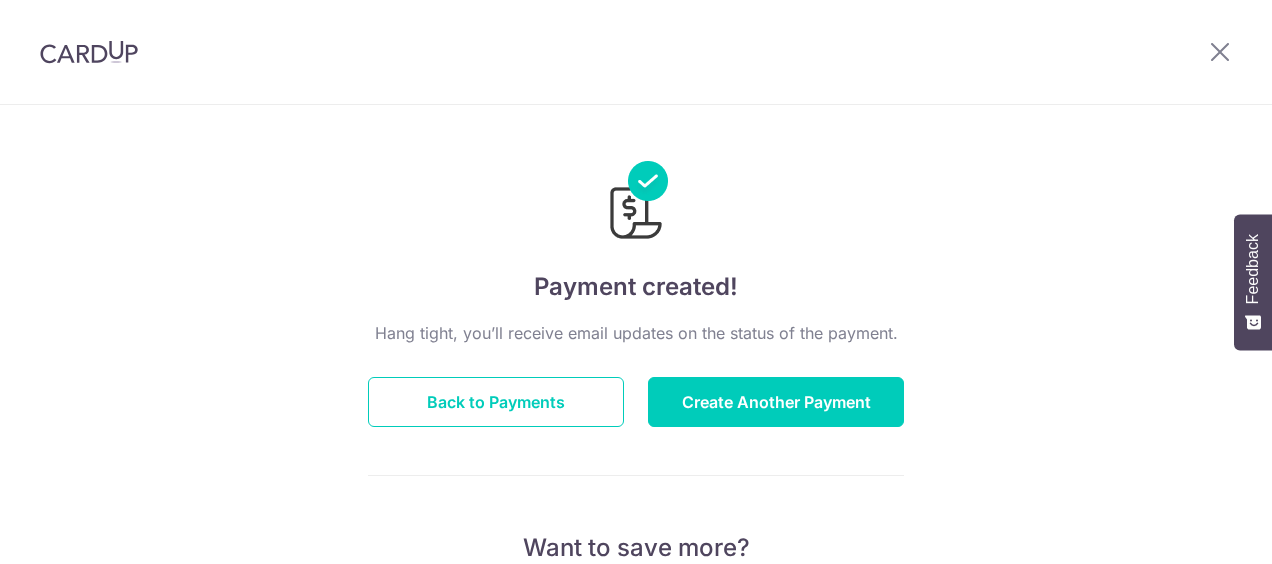 scroll, scrollTop: 0, scrollLeft: 0, axis: both 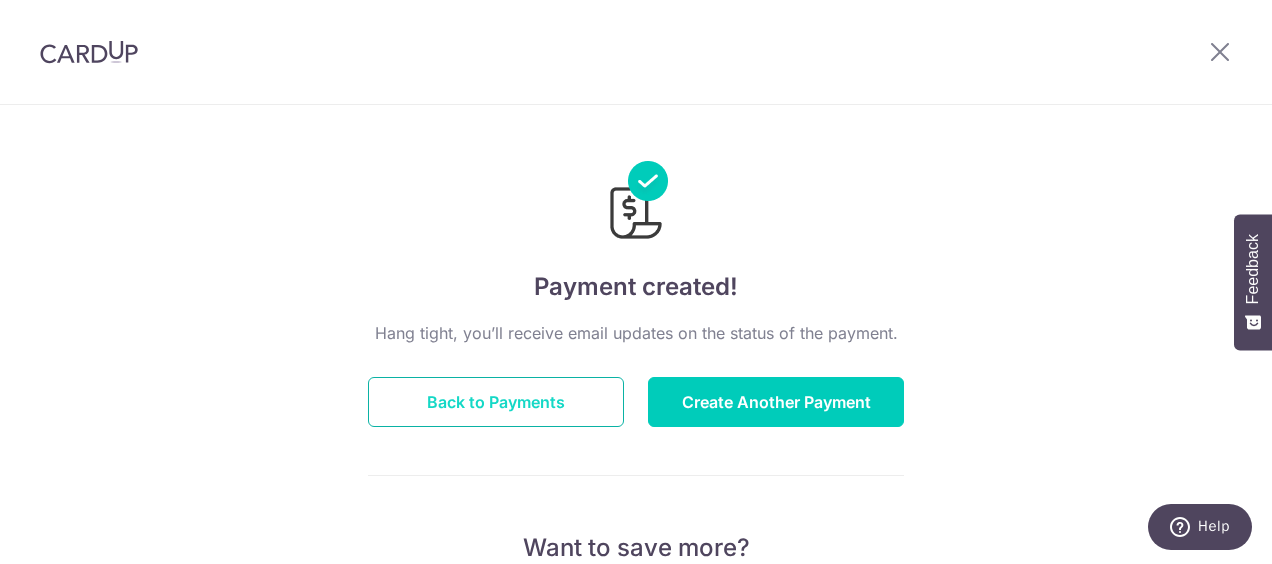 click on "Back to Payments" at bounding box center [496, 402] 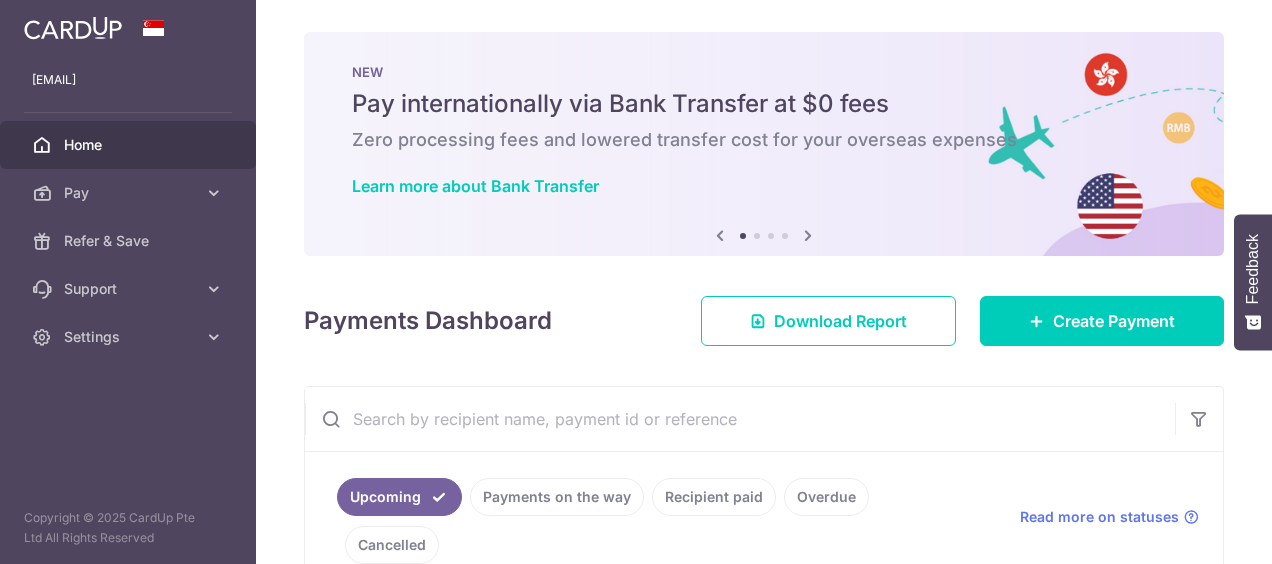 scroll, scrollTop: 0, scrollLeft: 0, axis: both 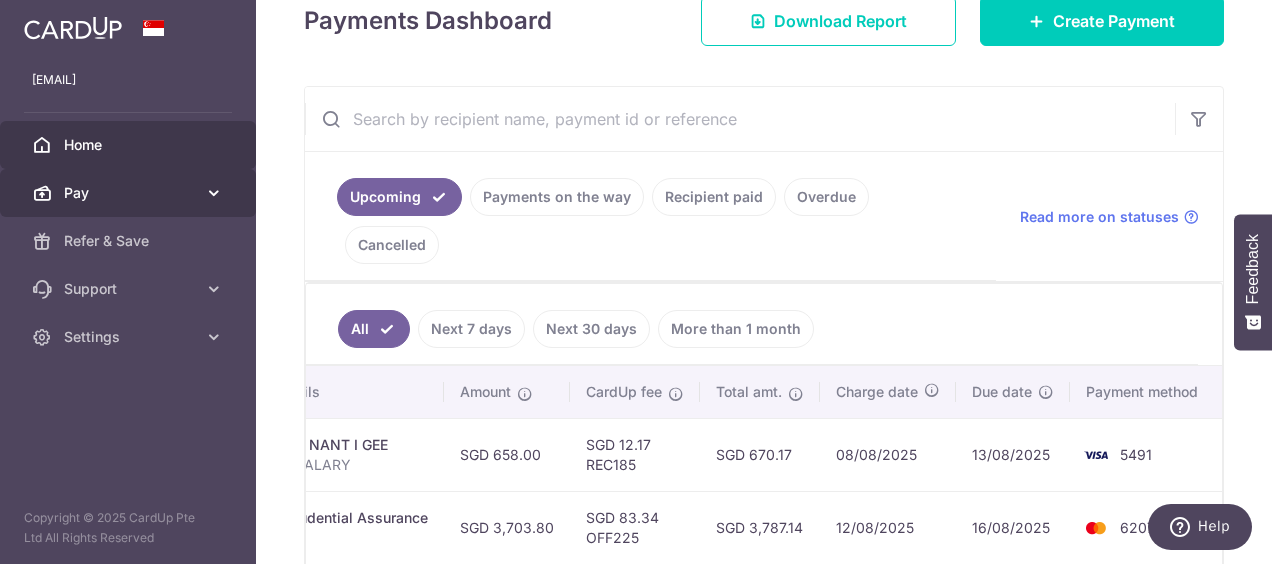 click at bounding box center [214, 193] 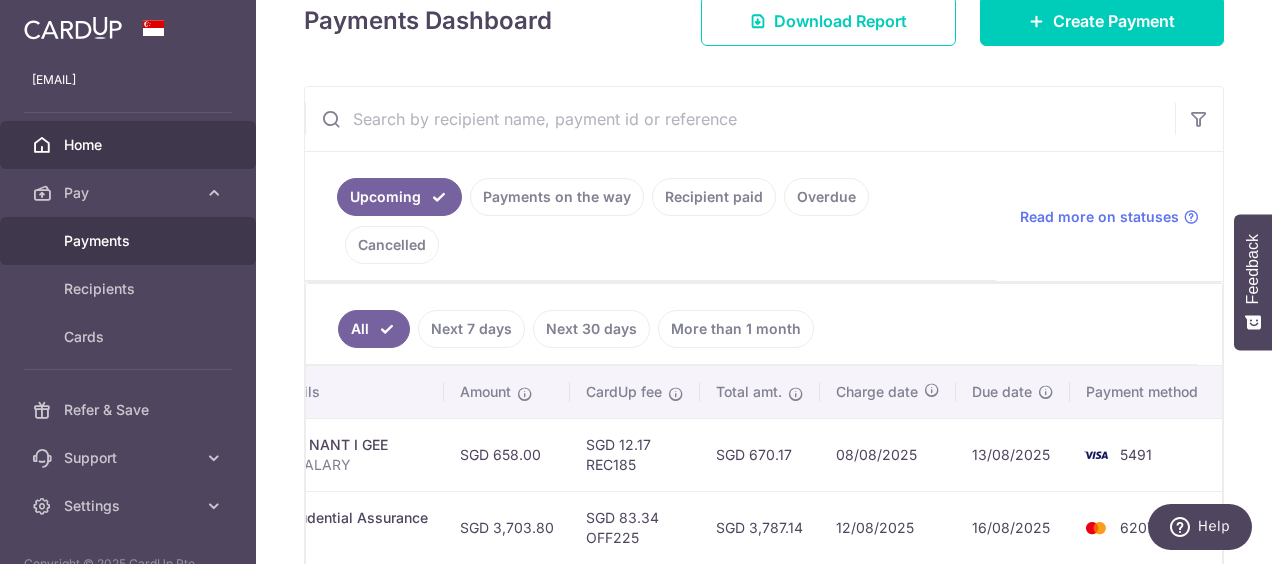 click on "Payments" at bounding box center (130, 241) 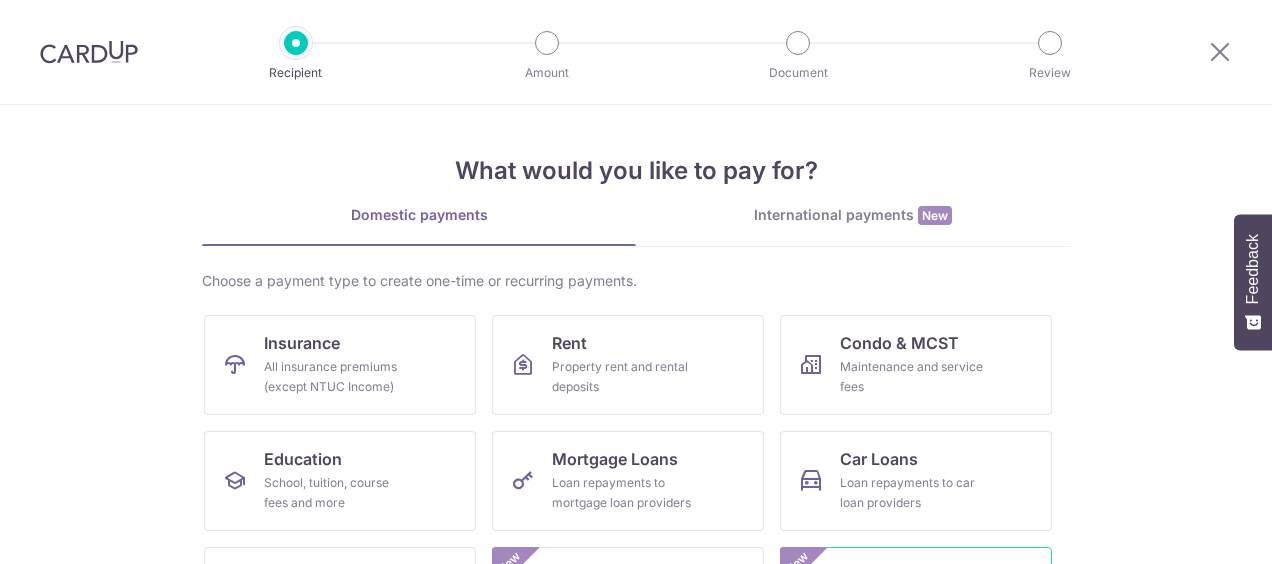 scroll, scrollTop: 0, scrollLeft: 0, axis: both 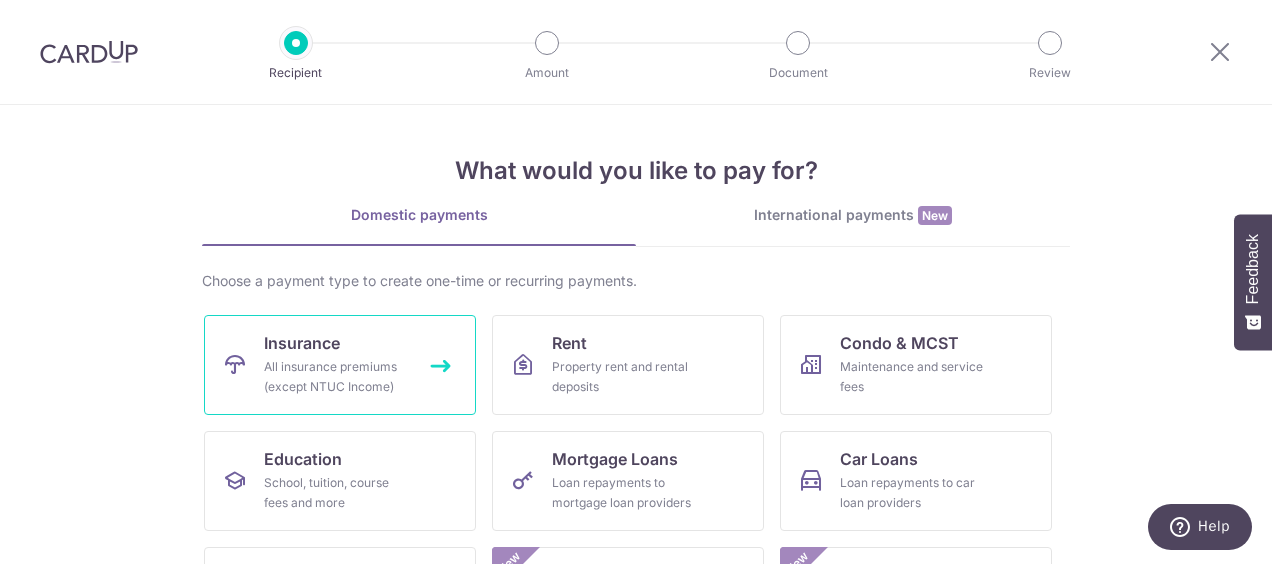 click on "Insurance All insurance premiums (except NTUC Income)" at bounding box center [340, 365] 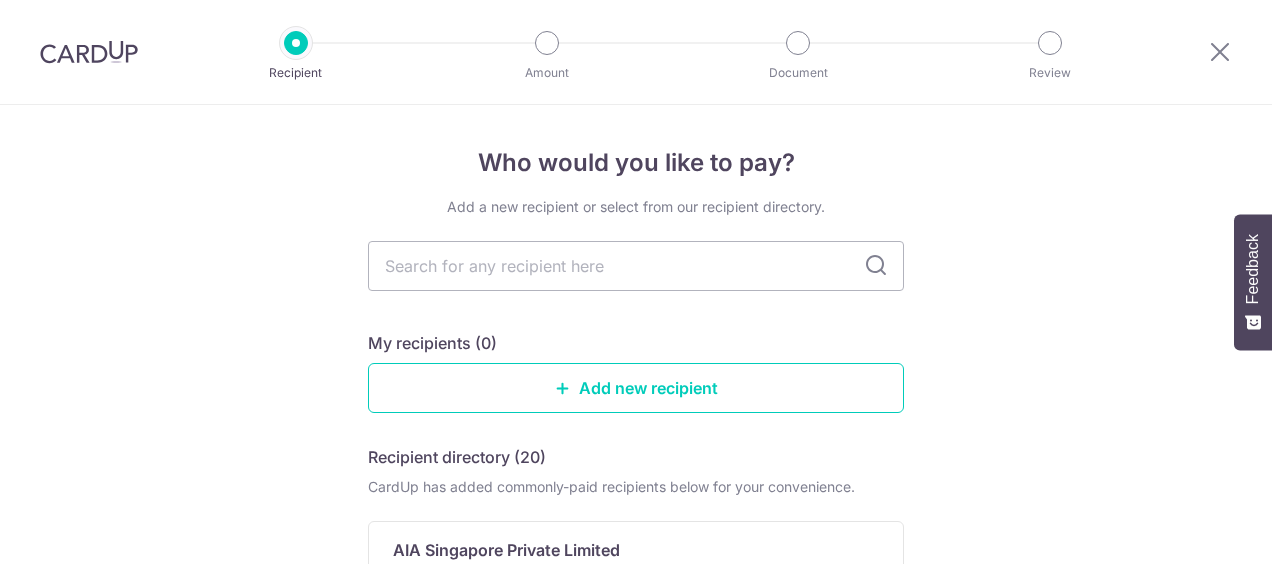scroll, scrollTop: 0, scrollLeft: 0, axis: both 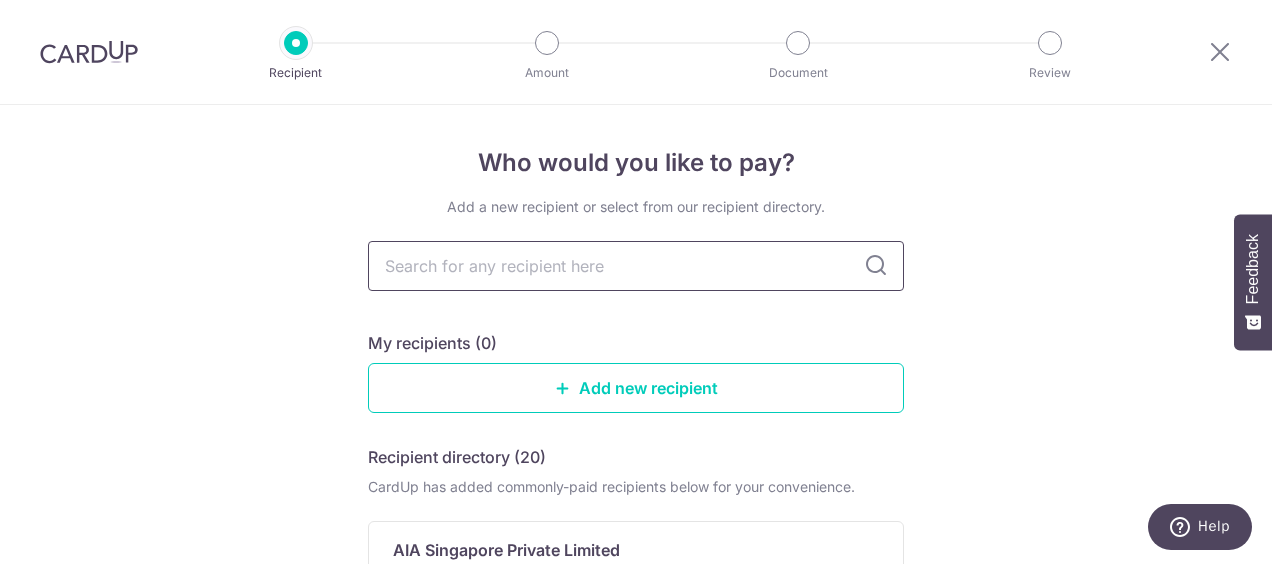 drag, startPoint x: 552, startPoint y: 258, endPoint x: 570, endPoint y: 267, distance: 20.12461 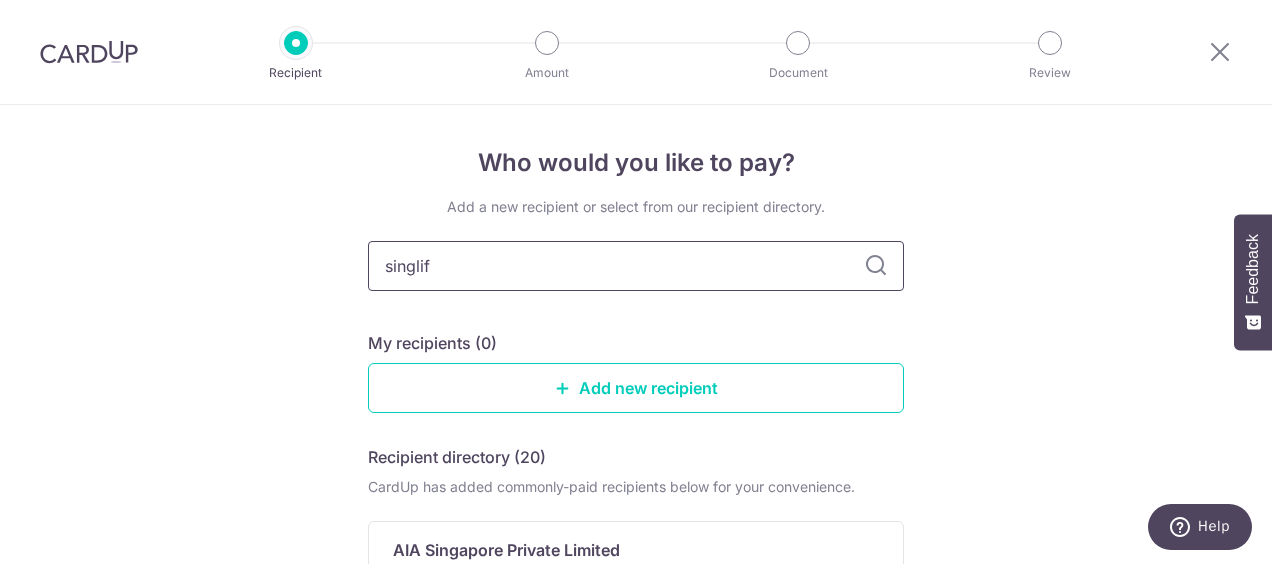 type on "singlife" 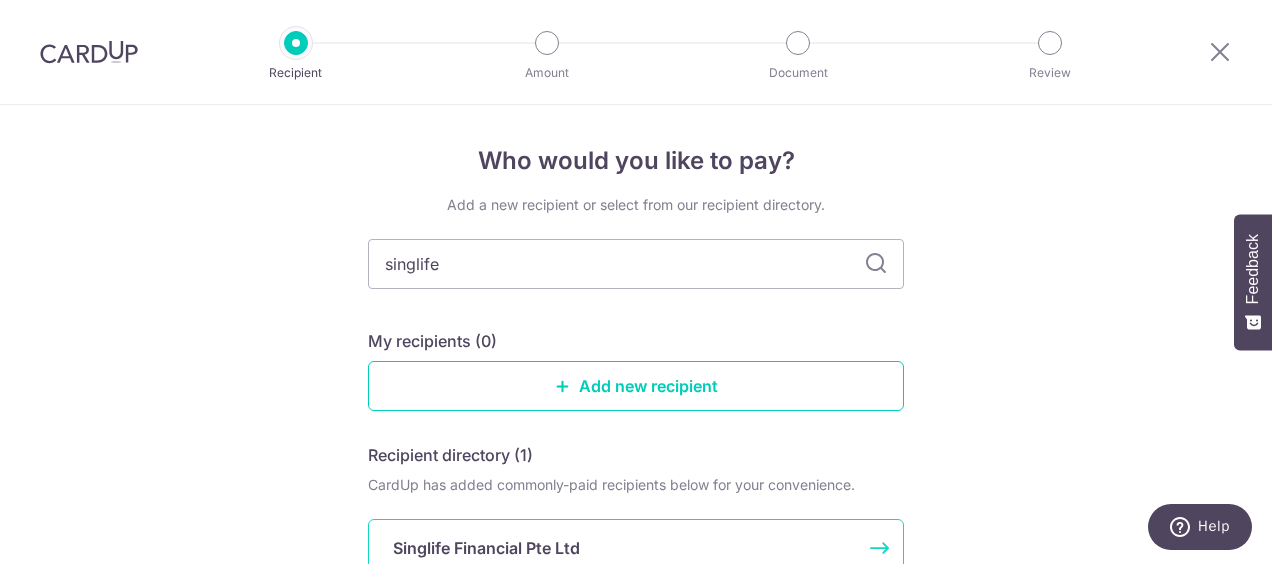 scroll, scrollTop: 0, scrollLeft: 0, axis: both 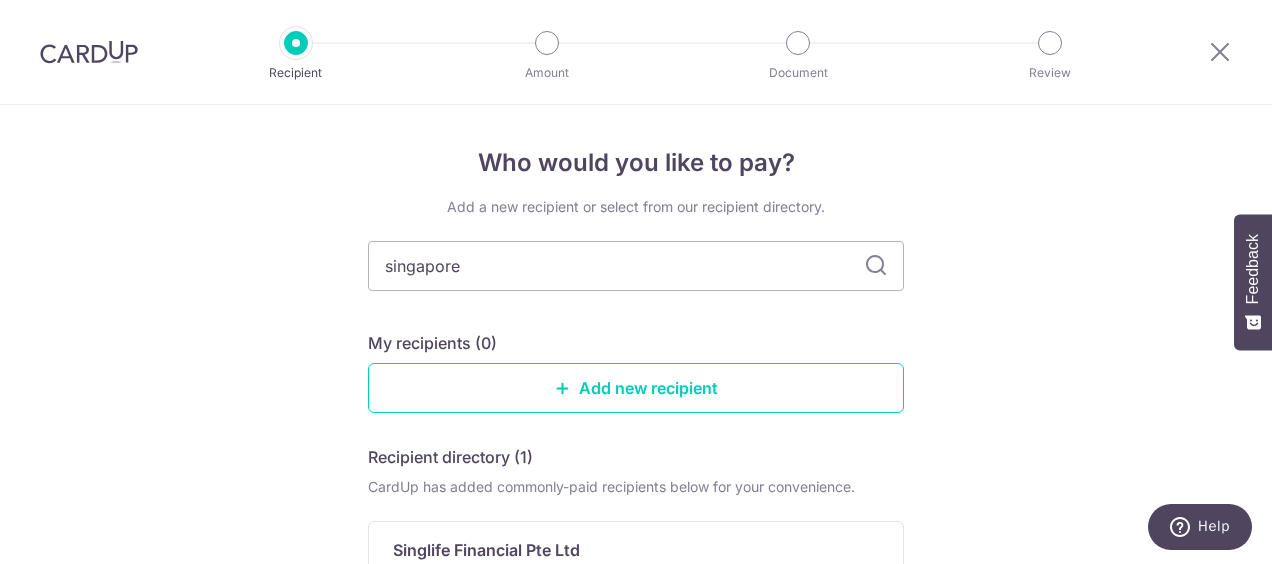 type on "singapore" 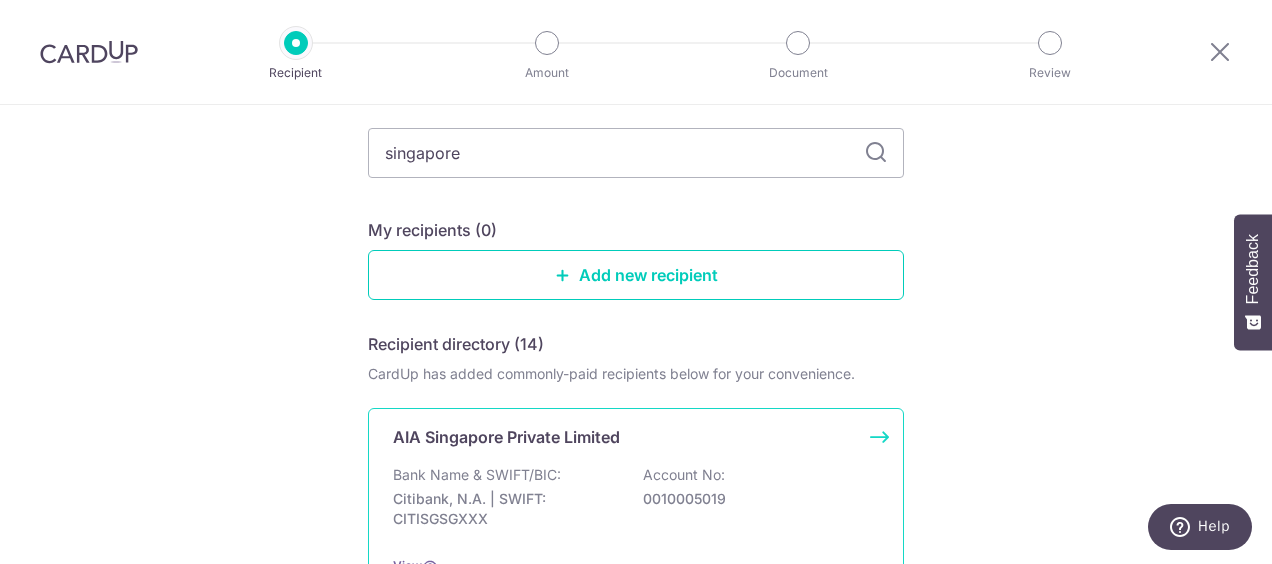 scroll, scrollTop: 0, scrollLeft: 0, axis: both 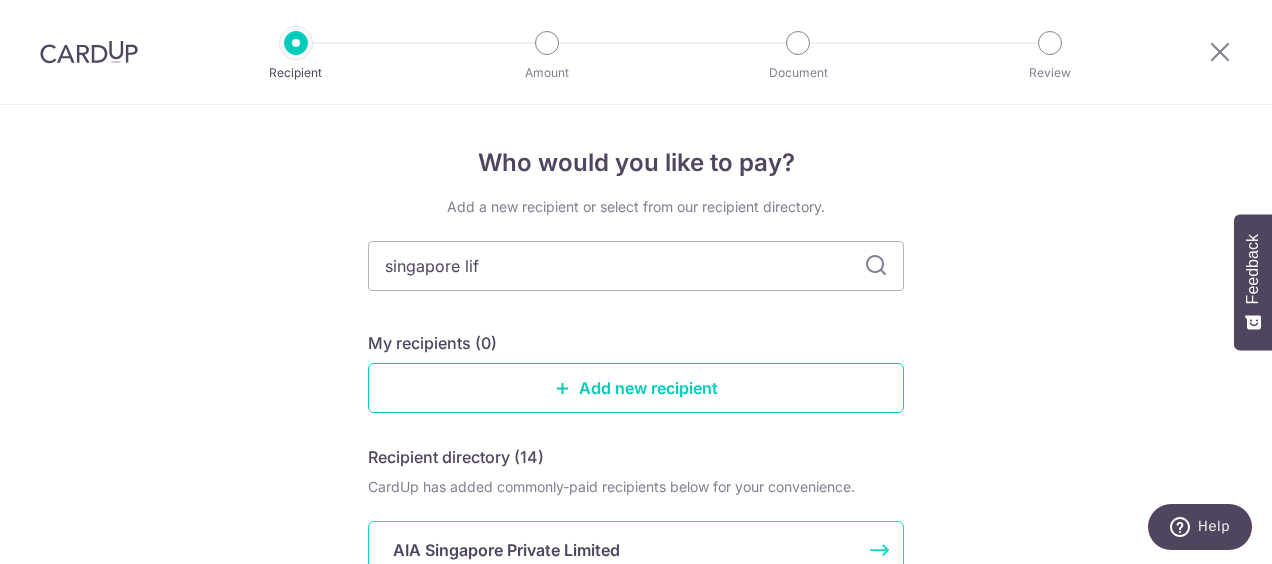 type on "singapore life" 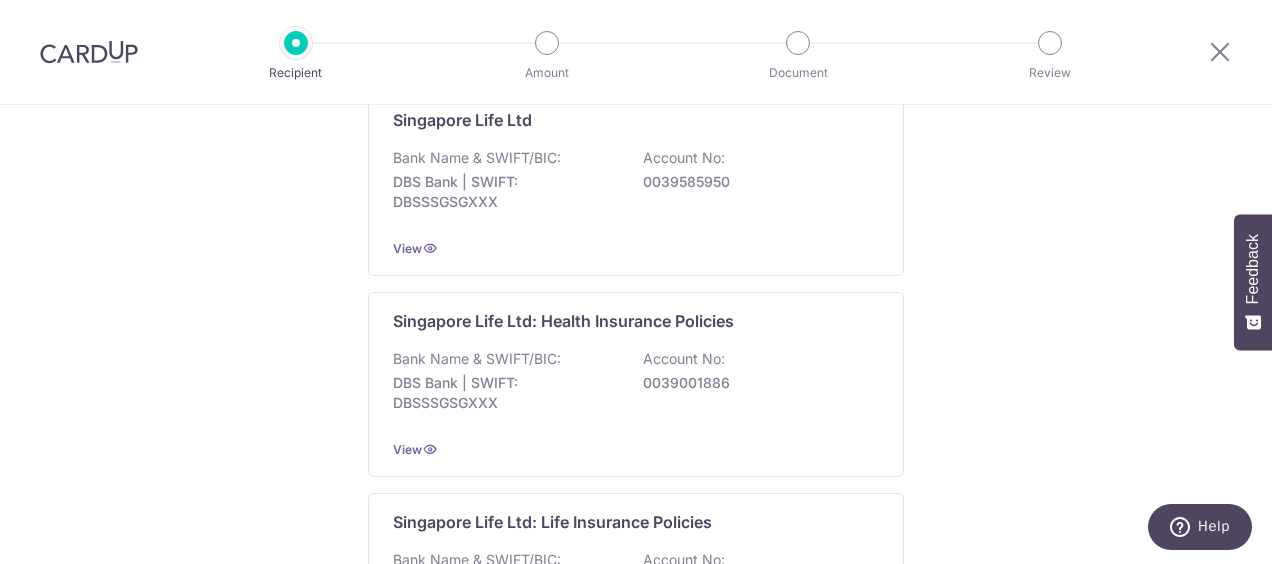 scroll, scrollTop: 400, scrollLeft: 0, axis: vertical 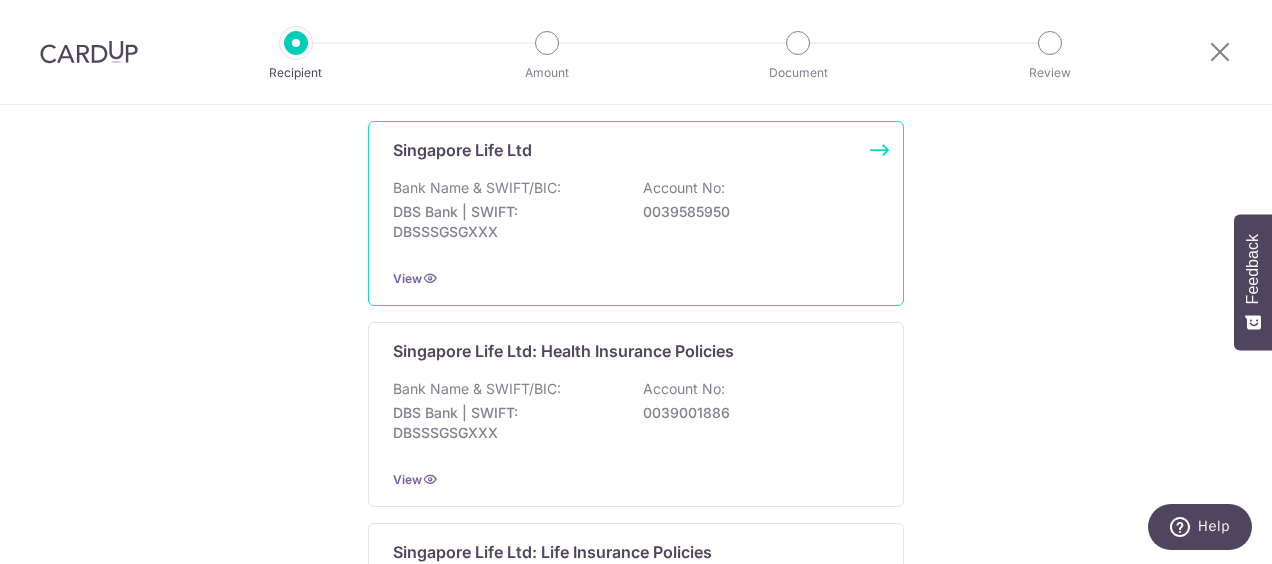 click on "Bank Name & SWIFT/BIC:
DBS Bank | SWIFT: DBSSSGSGXXX
Account No:
0039585950" at bounding box center [636, 215] 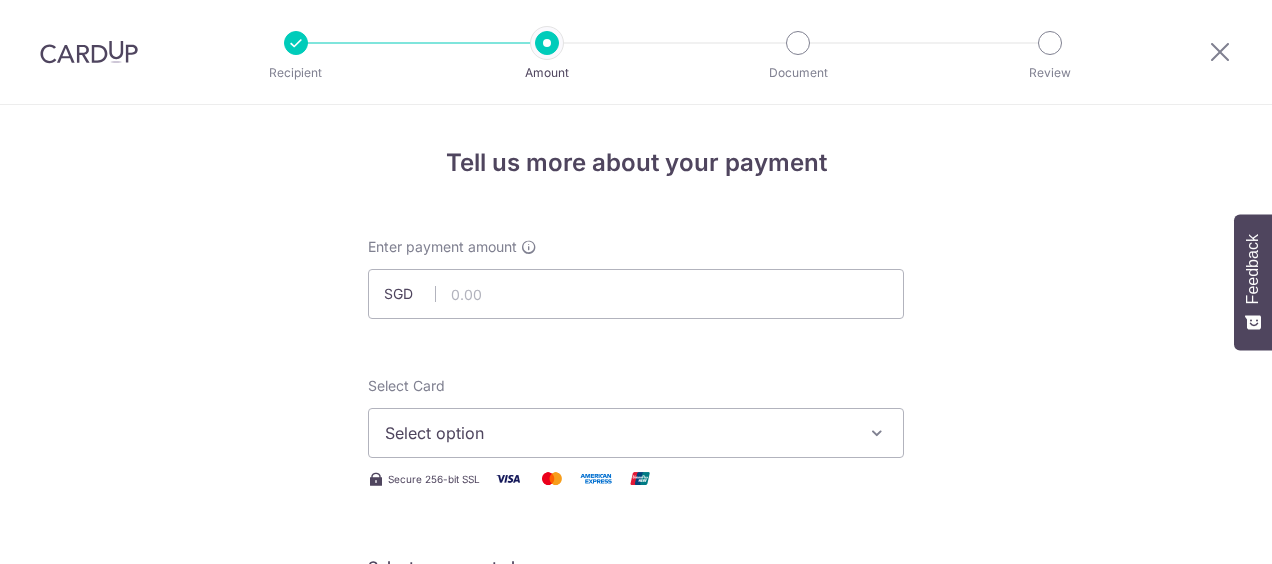 scroll, scrollTop: 0, scrollLeft: 0, axis: both 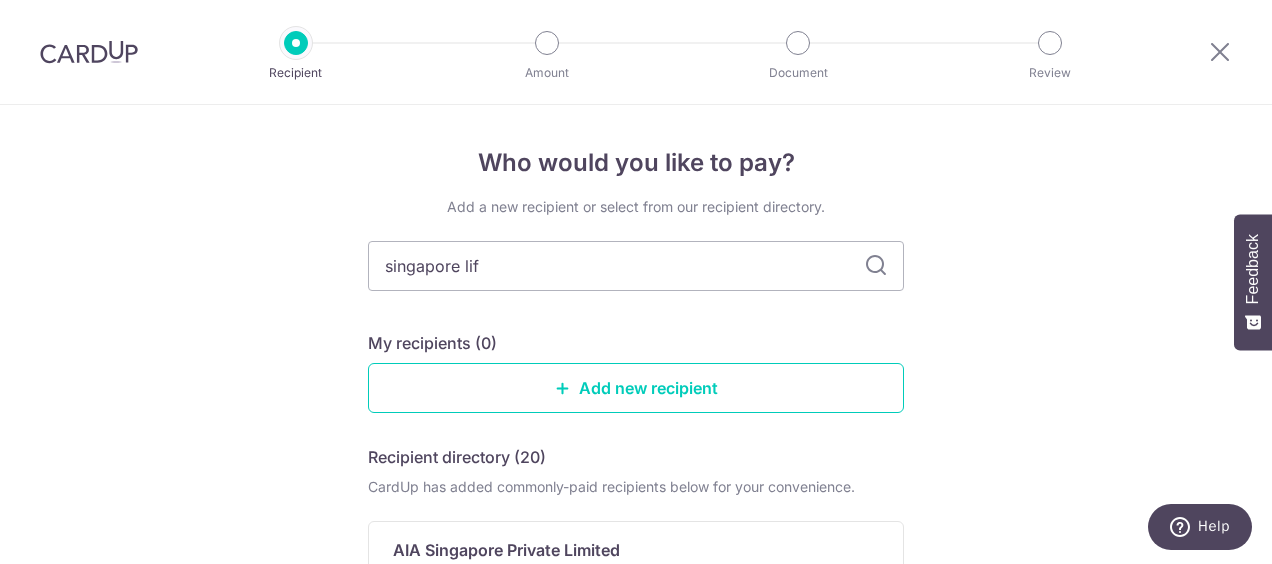 type on "singapore life" 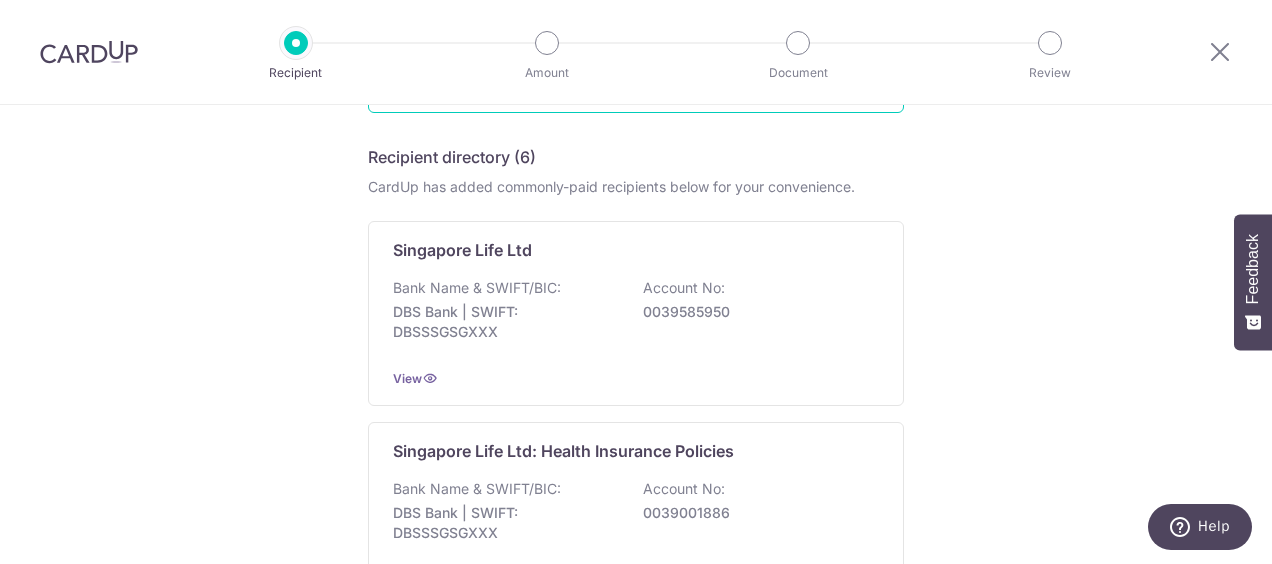 scroll, scrollTop: 400, scrollLeft: 0, axis: vertical 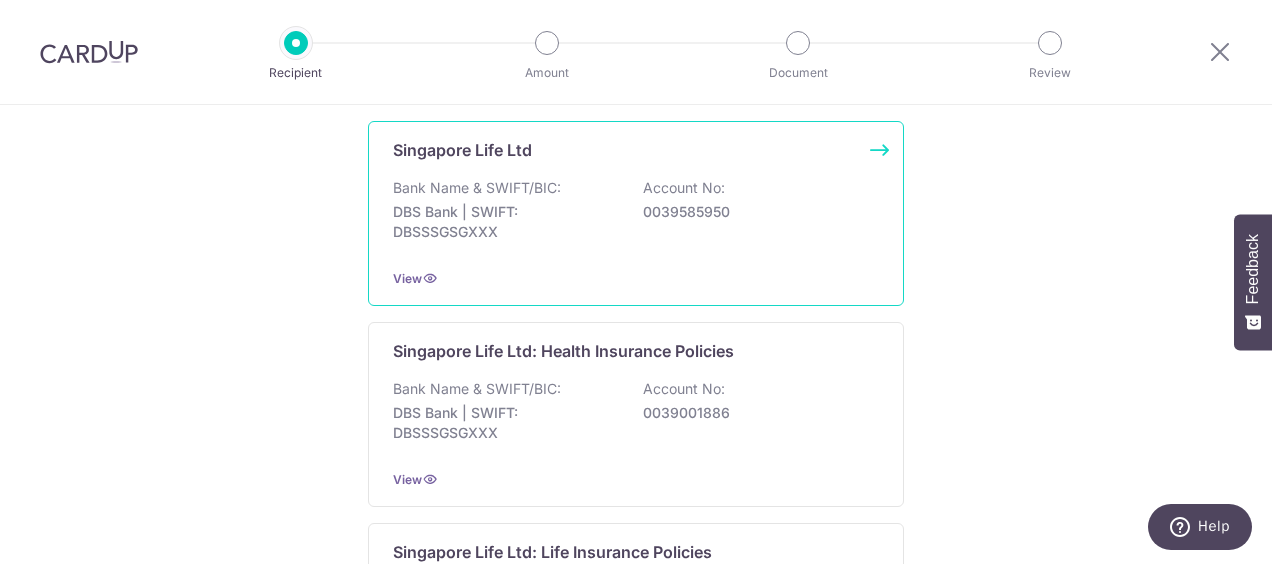 click on "Bank Name & SWIFT/BIC:
DBS Bank | SWIFT: DBSSSGSGXXX
Account No:
0039585950" at bounding box center [636, 215] 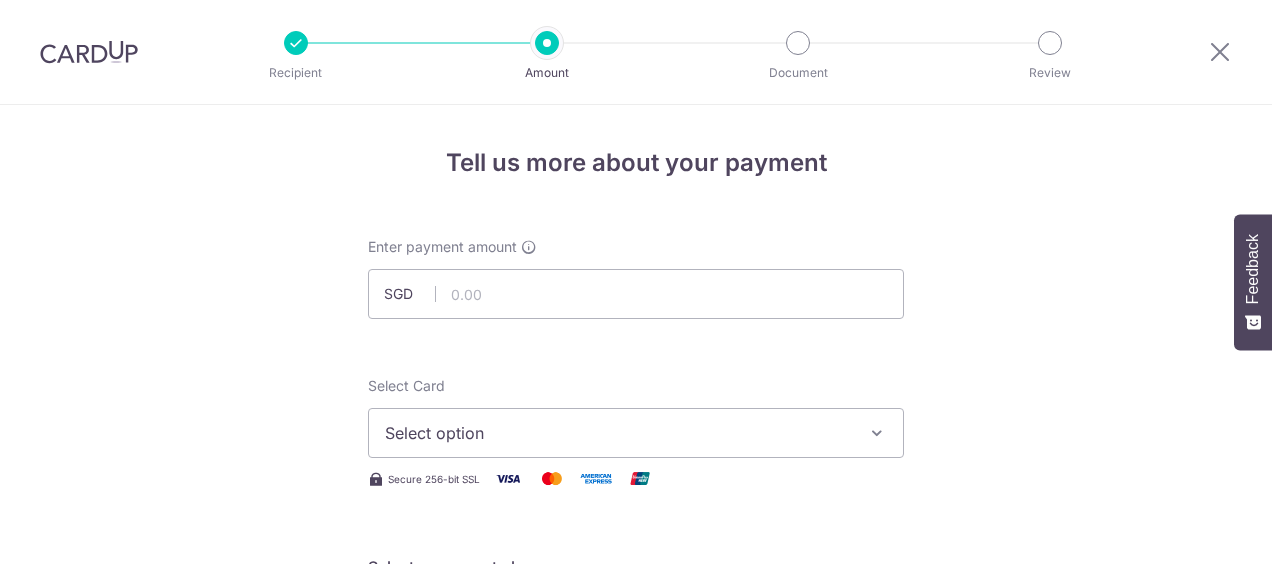 scroll, scrollTop: 0, scrollLeft: 0, axis: both 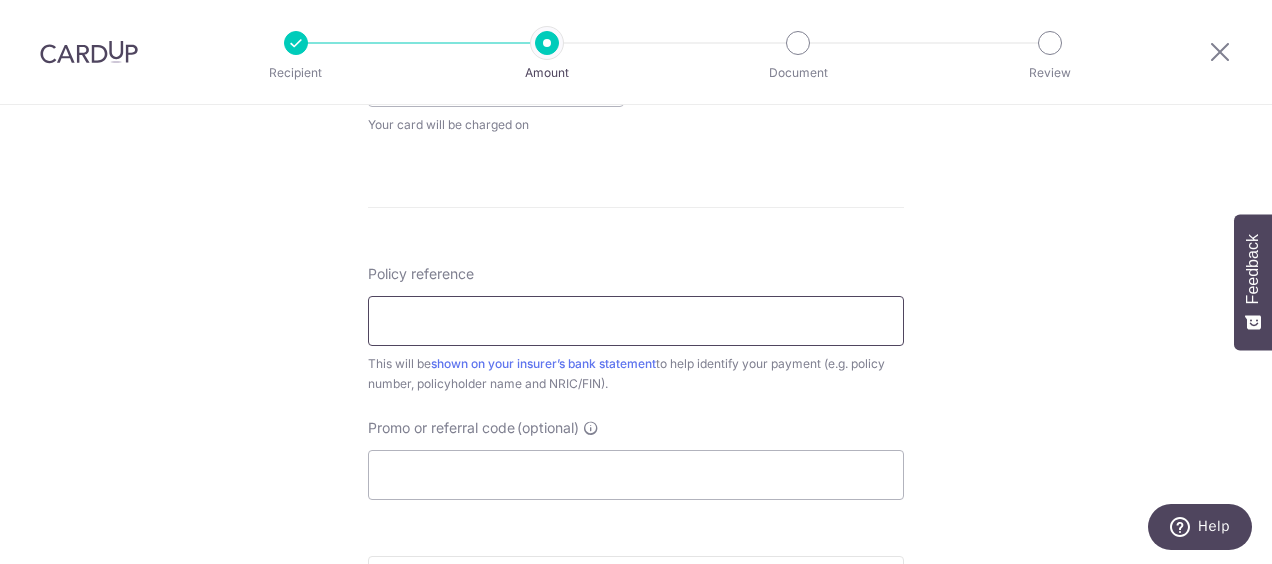 click on "Policy reference" at bounding box center (636, 321) 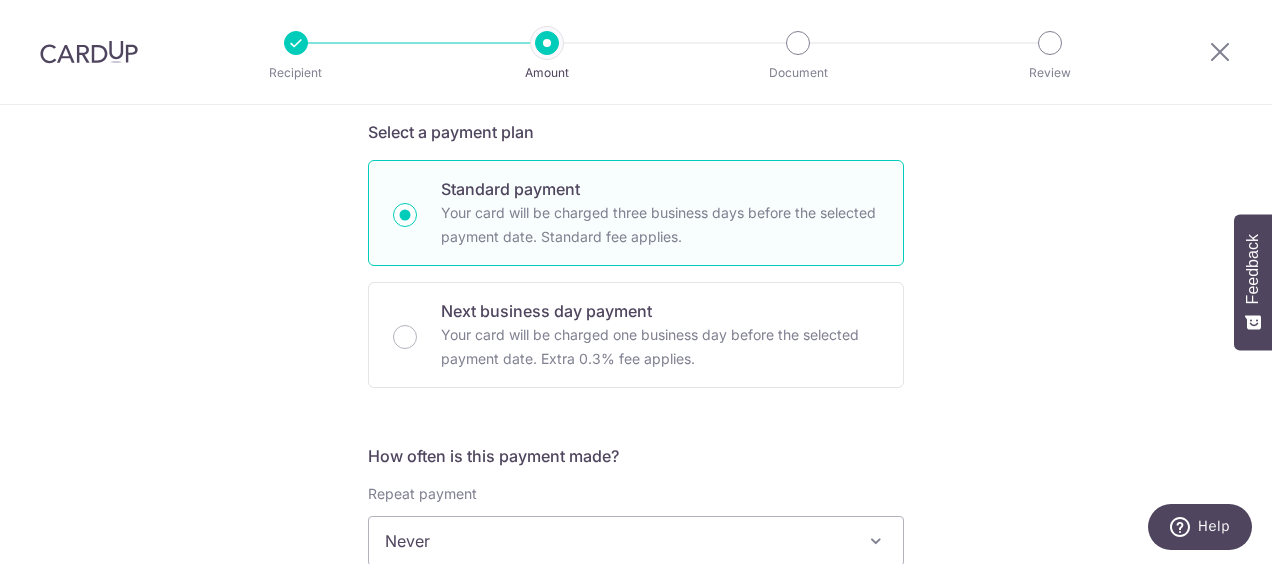 scroll, scrollTop: 300, scrollLeft: 0, axis: vertical 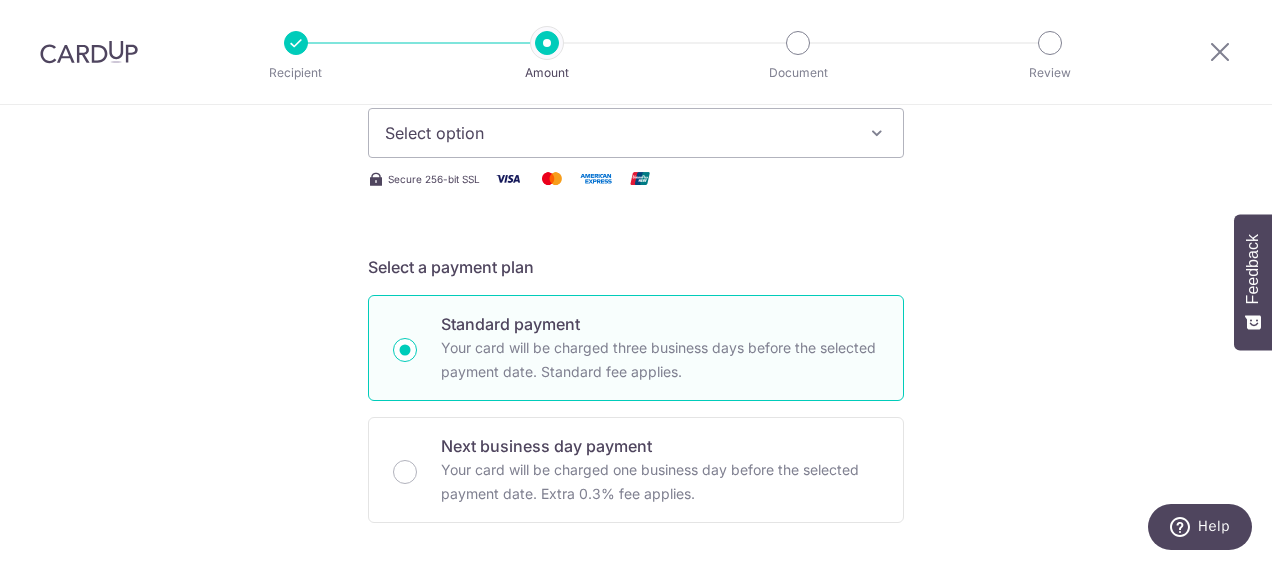 type on "30986307" 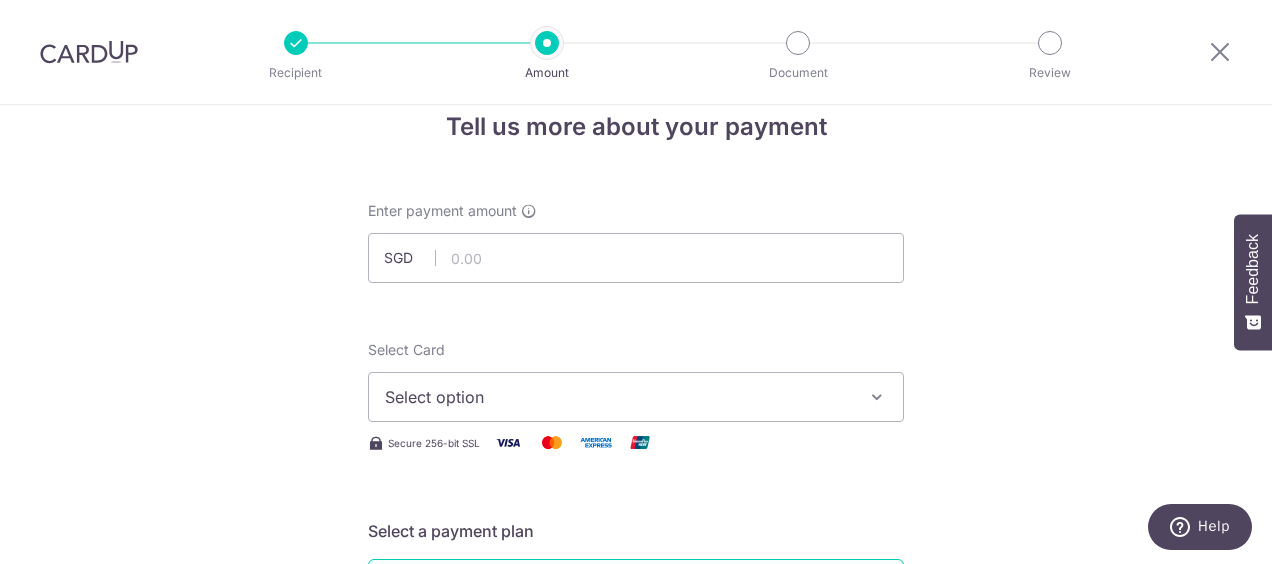 scroll, scrollTop: 0, scrollLeft: 0, axis: both 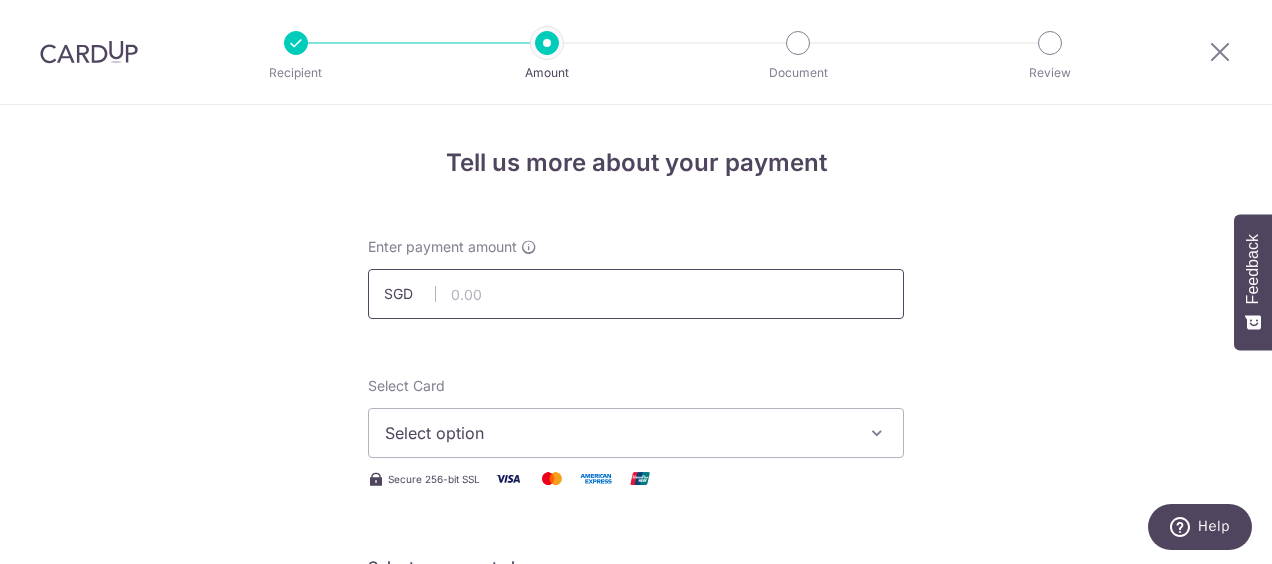 click at bounding box center (636, 294) 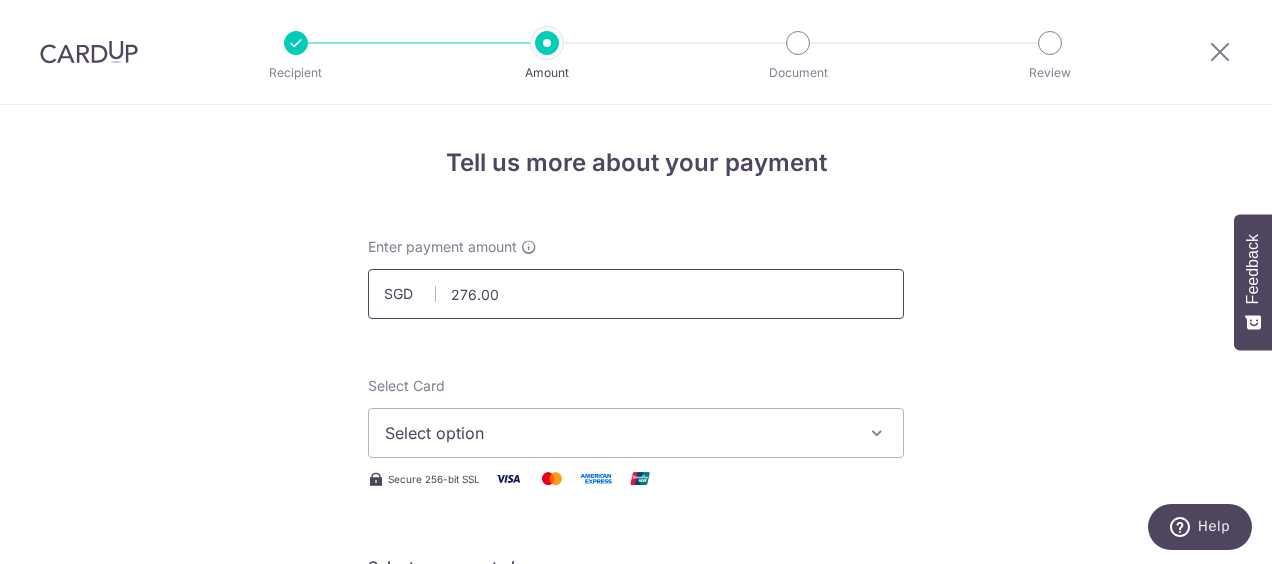 type on "276.00" 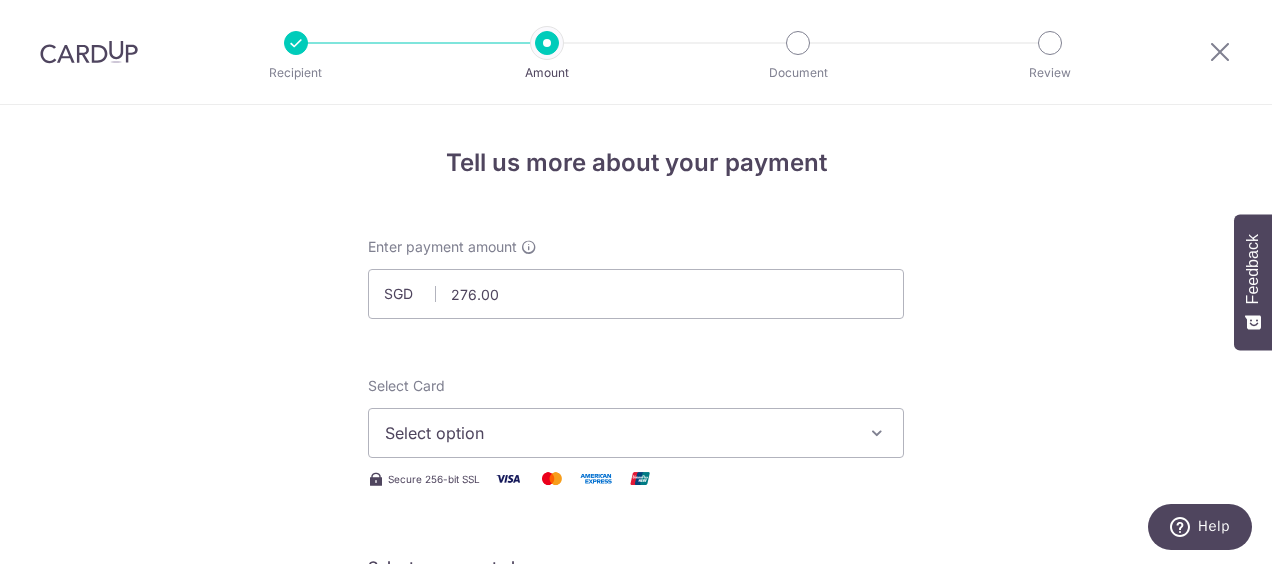 click on "Select option" at bounding box center [636, 433] 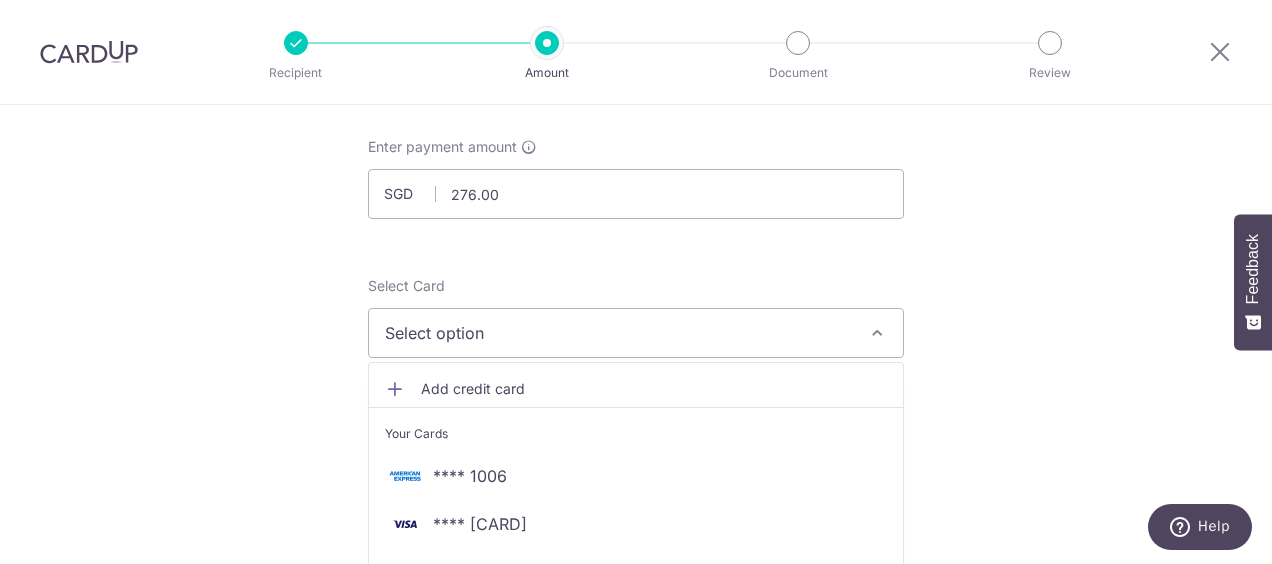 scroll, scrollTop: 200, scrollLeft: 0, axis: vertical 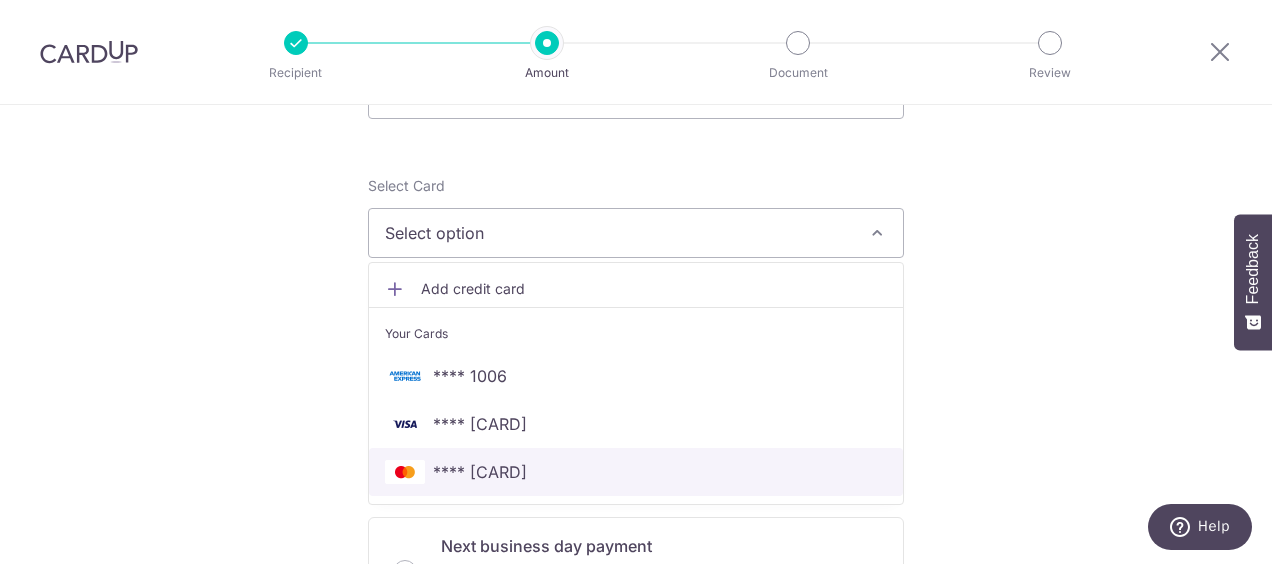 click on "**** [CARD]" at bounding box center (480, 472) 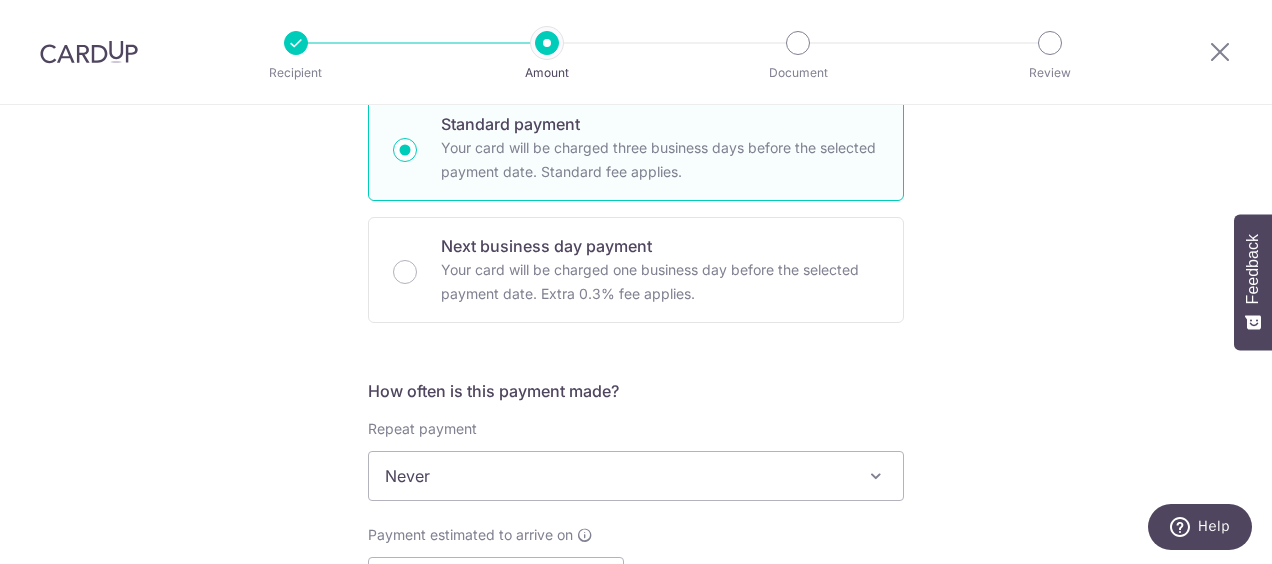 scroll, scrollTop: 700, scrollLeft: 0, axis: vertical 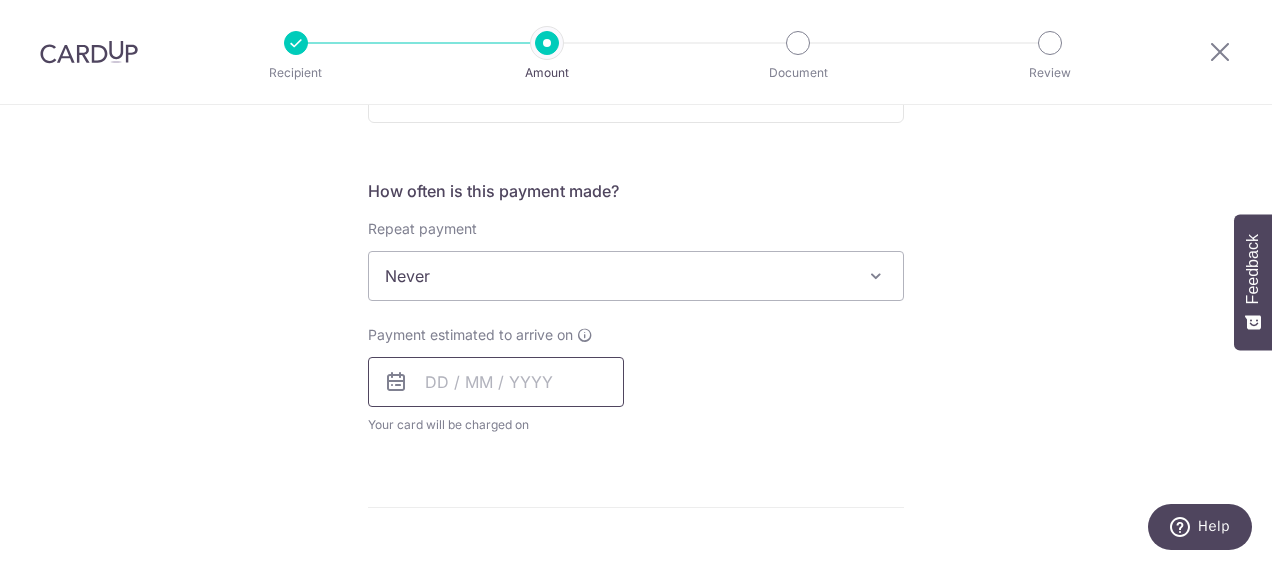 click at bounding box center [496, 382] 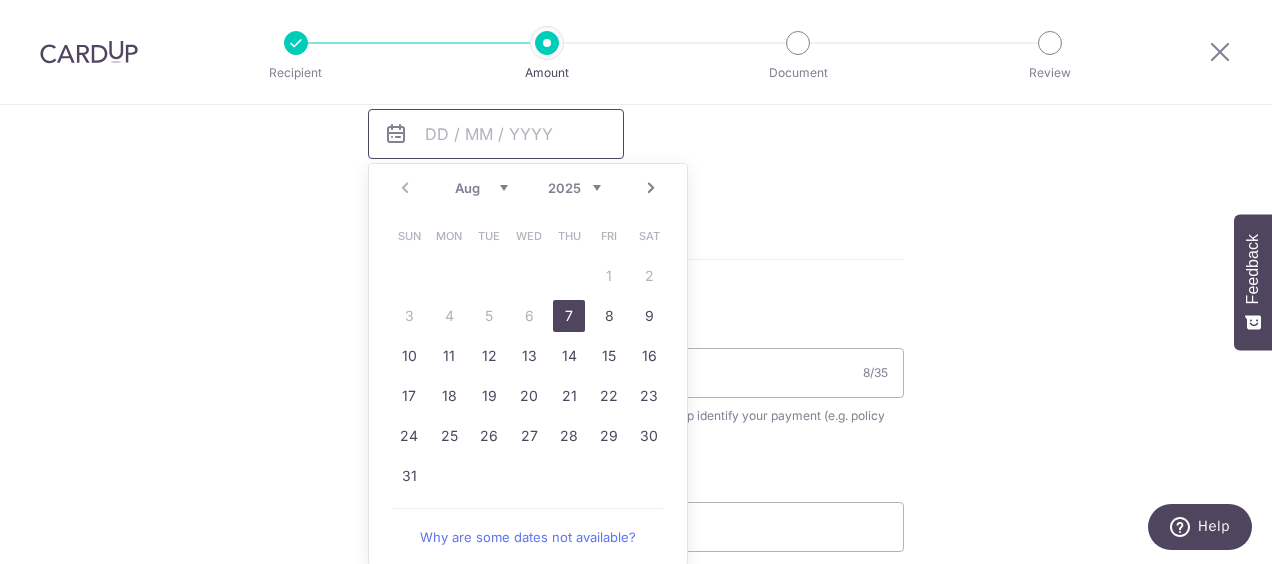 scroll, scrollTop: 1000, scrollLeft: 0, axis: vertical 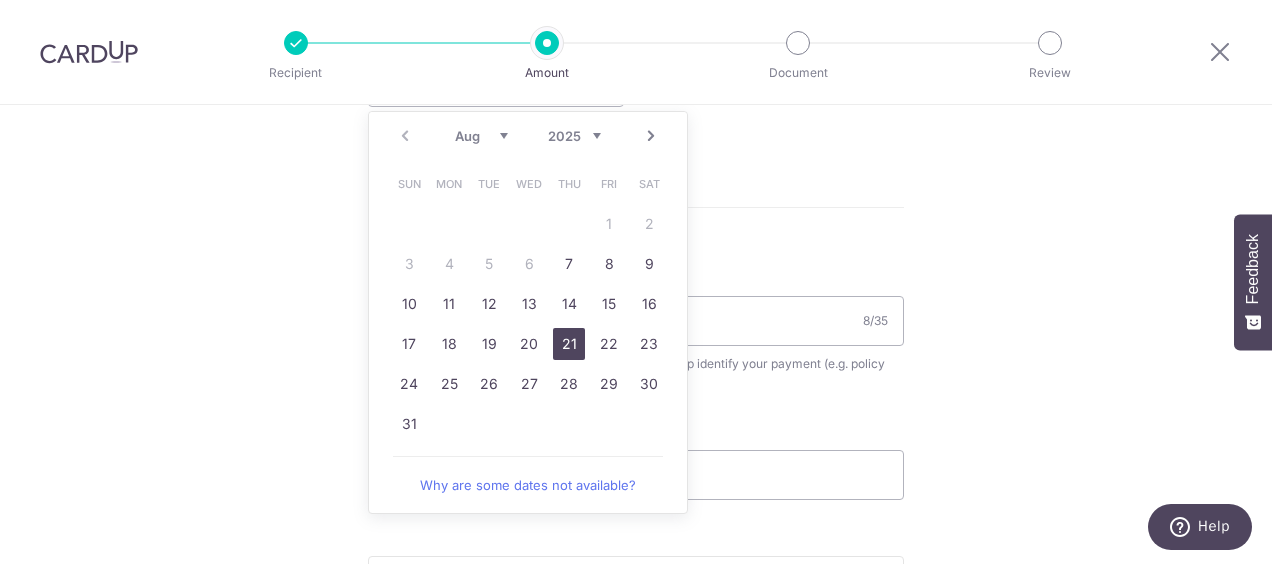 click on "21" at bounding box center [569, 344] 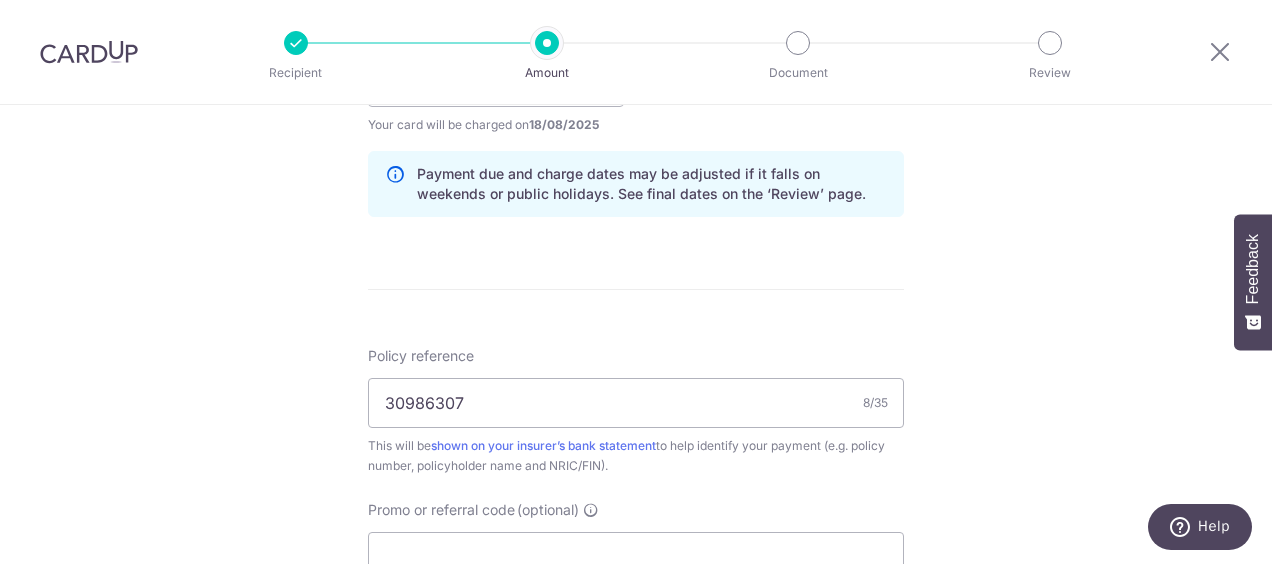 scroll, scrollTop: 1300, scrollLeft: 0, axis: vertical 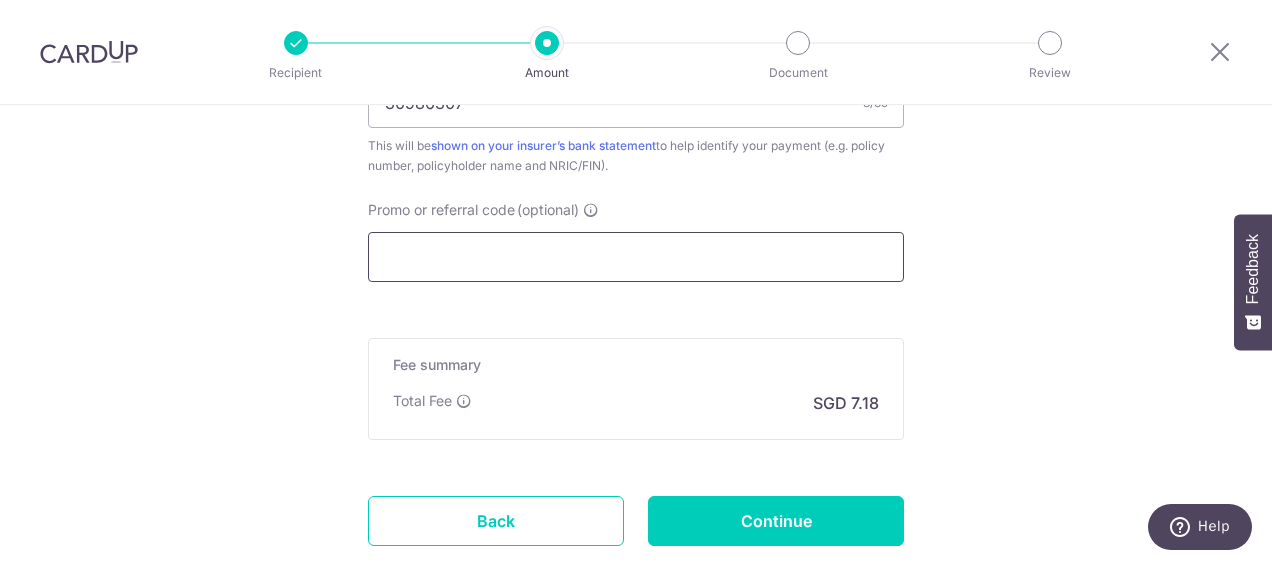 click on "Promo or referral code
(optional)" at bounding box center [636, 257] 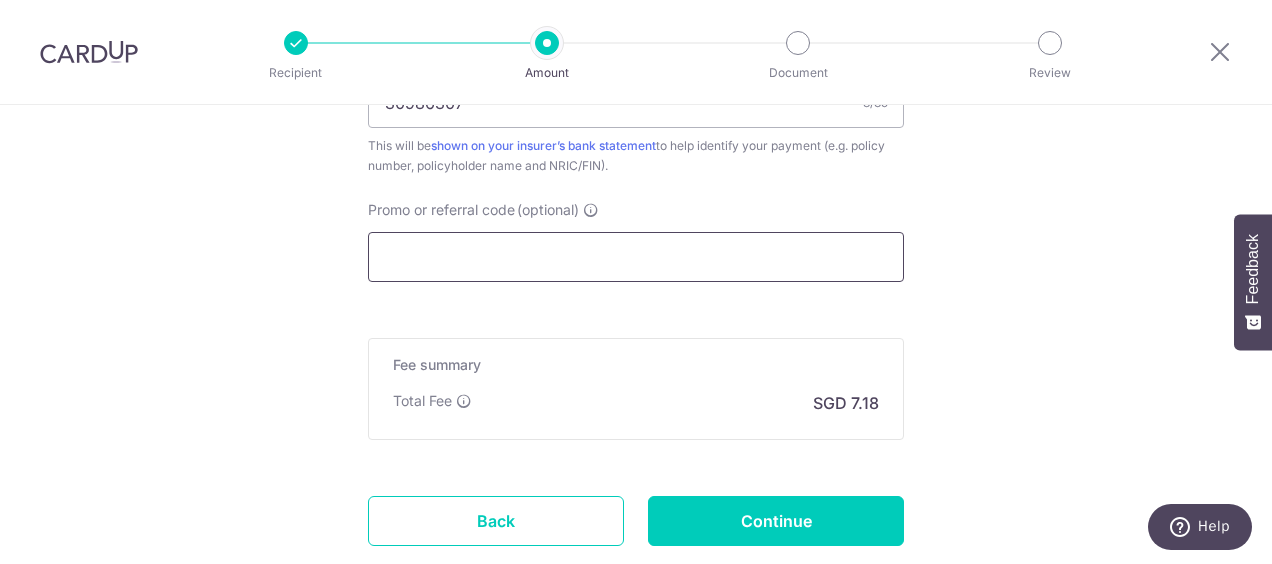 type on "o" 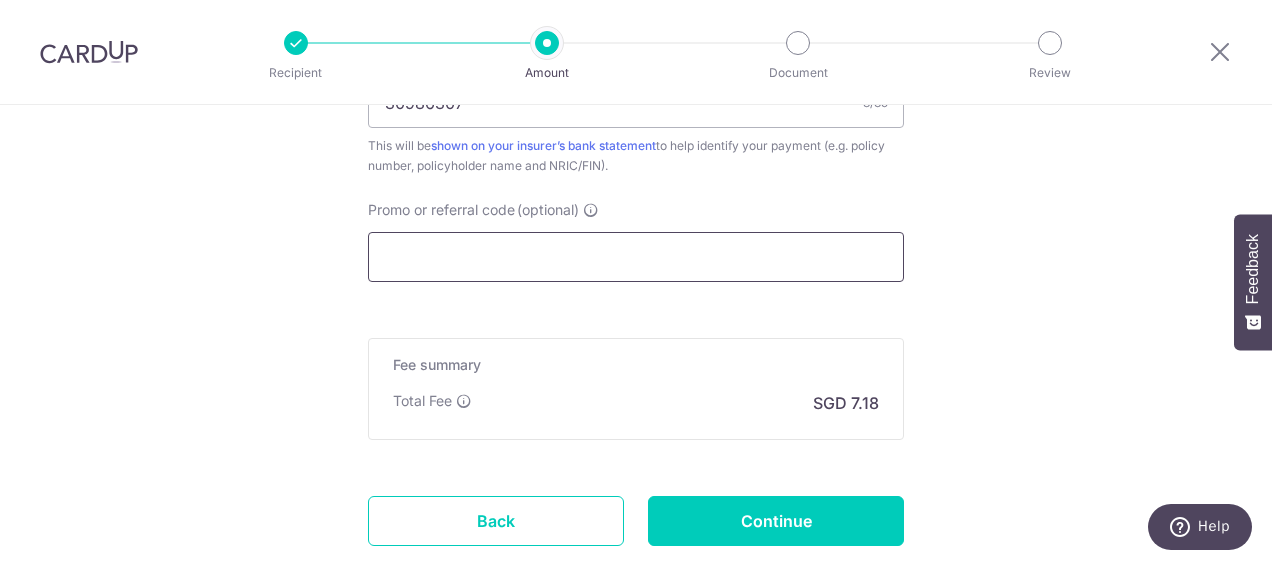 paste on "OFF225" 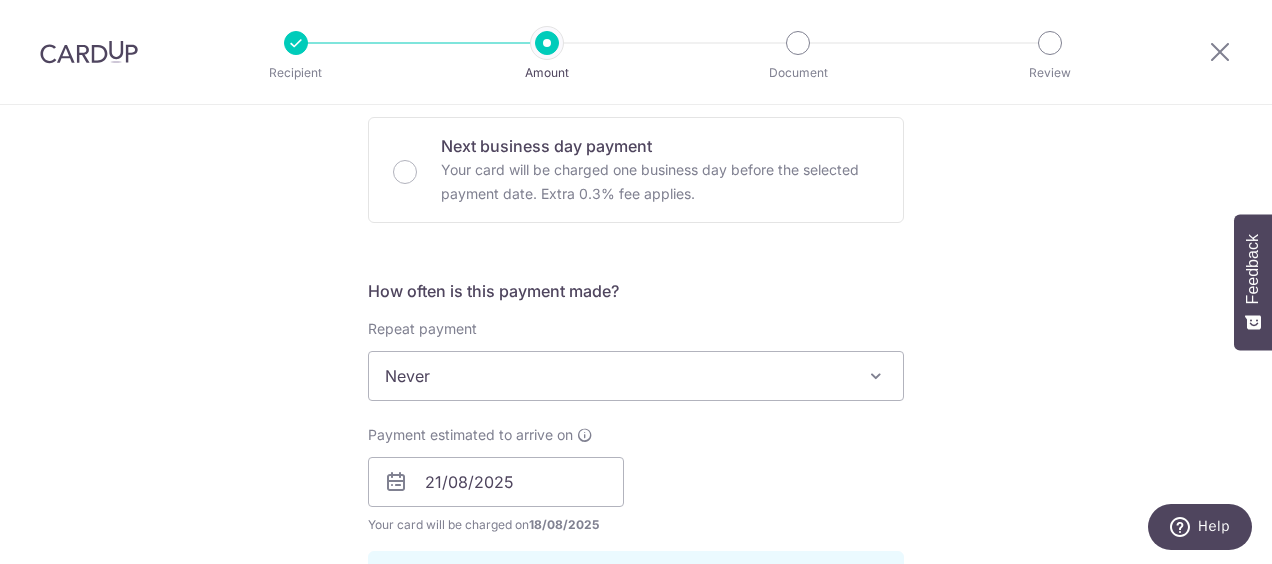 scroll, scrollTop: 900, scrollLeft: 0, axis: vertical 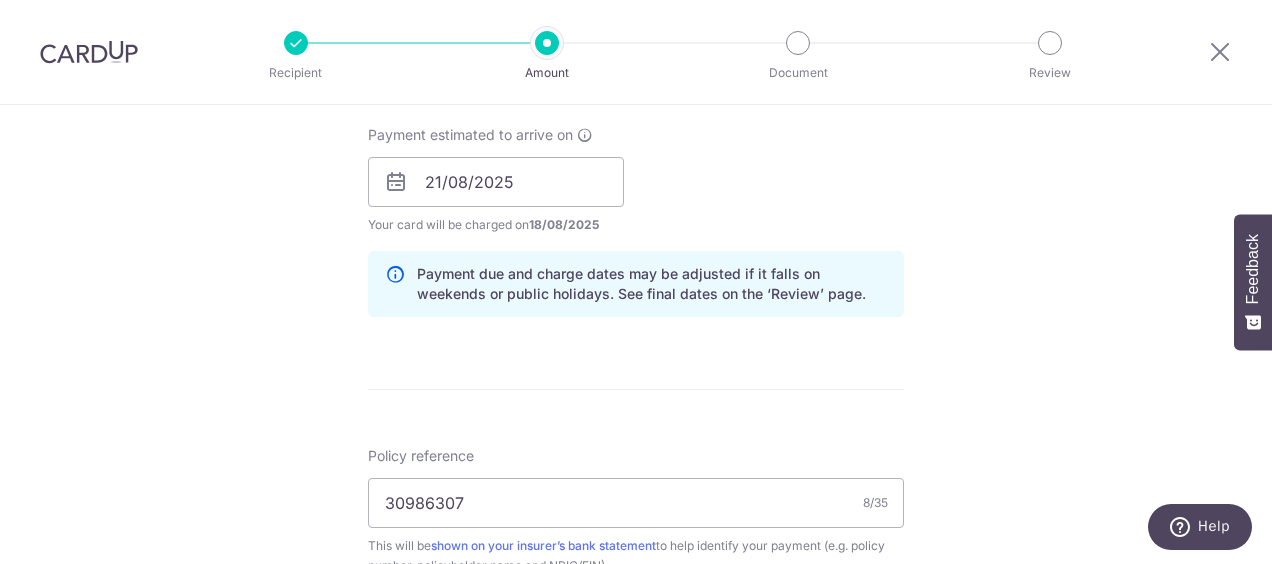 type on "OFF225" 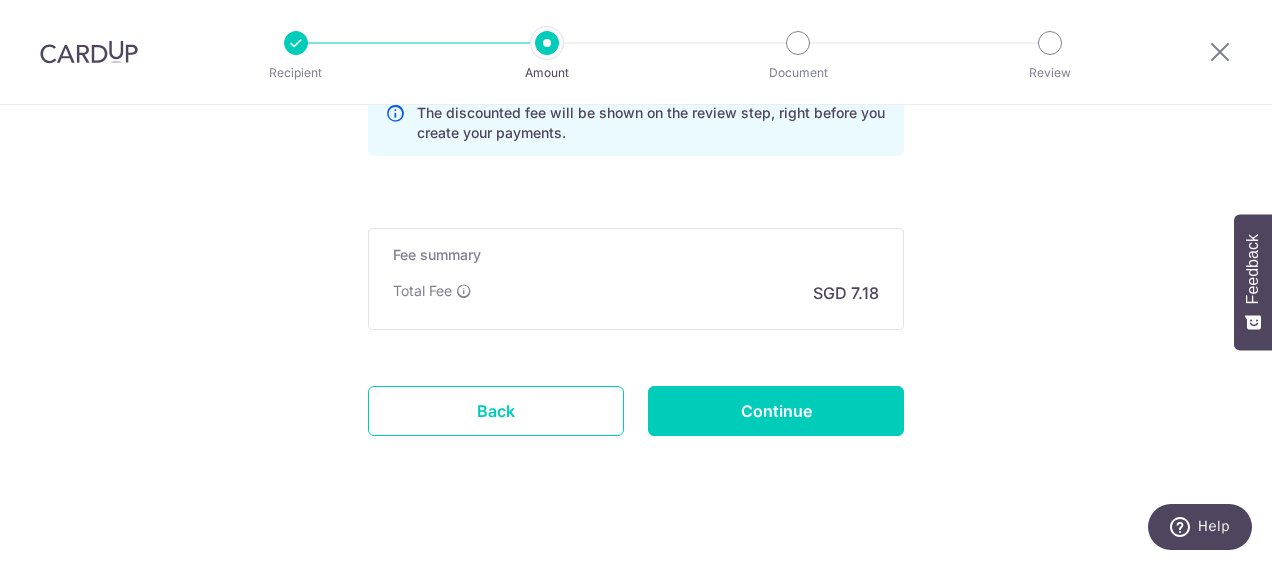 scroll, scrollTop: 1516, scrollLeft: 0, axis: vertical 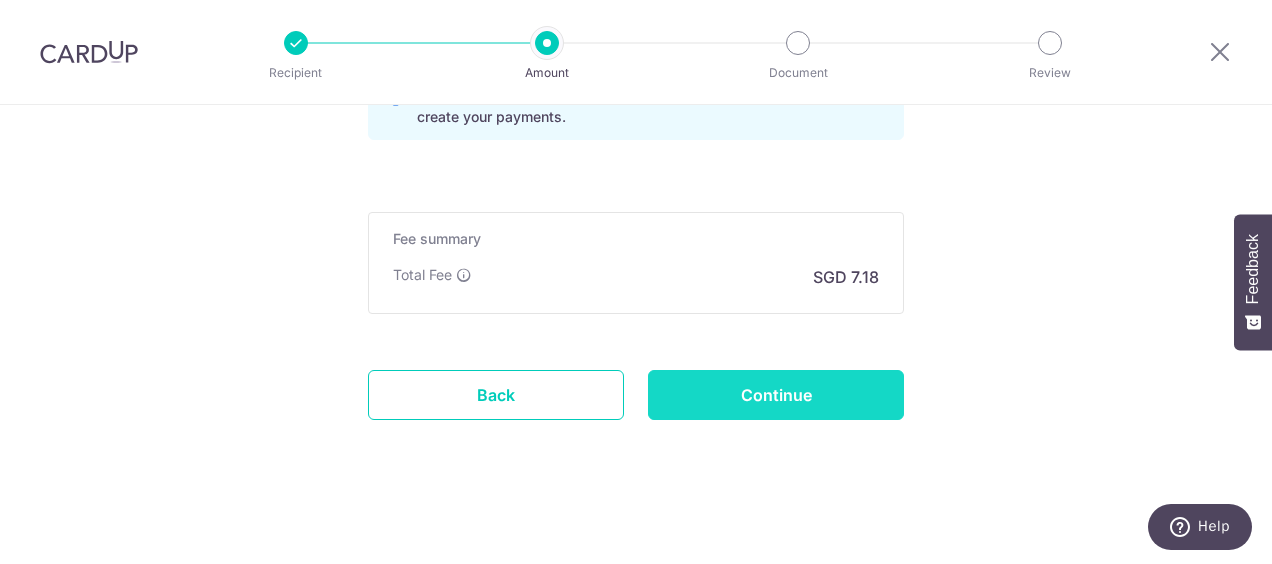 click on "Continue" at bounding box center (776, 395) 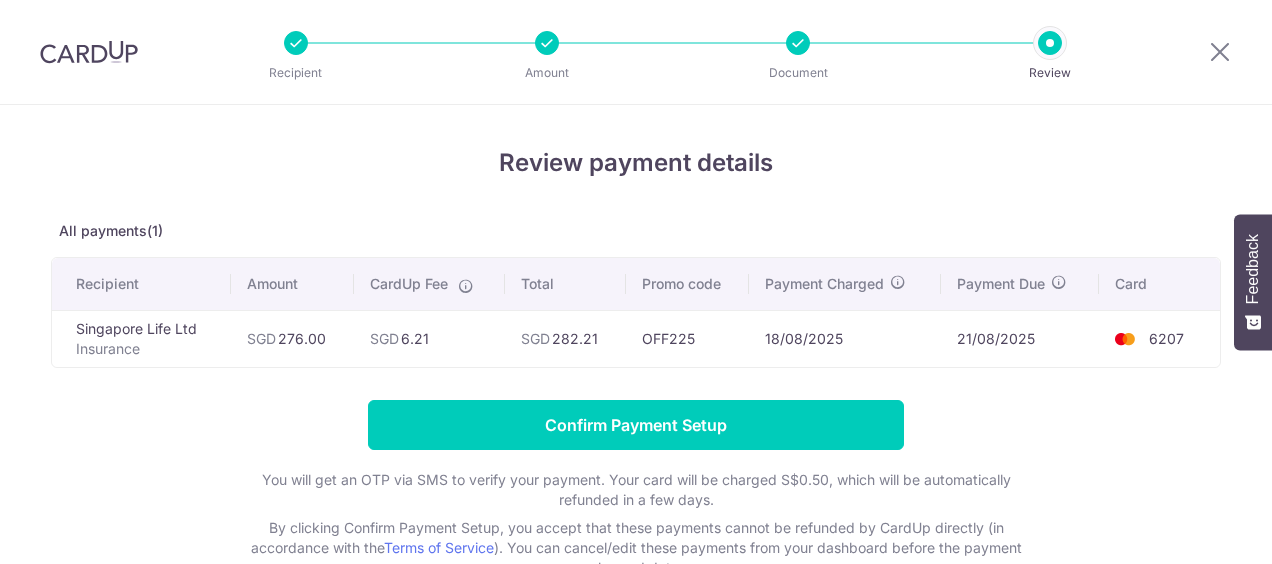scroll, scrollTop: 0, scrollLeft: 0, axis: both 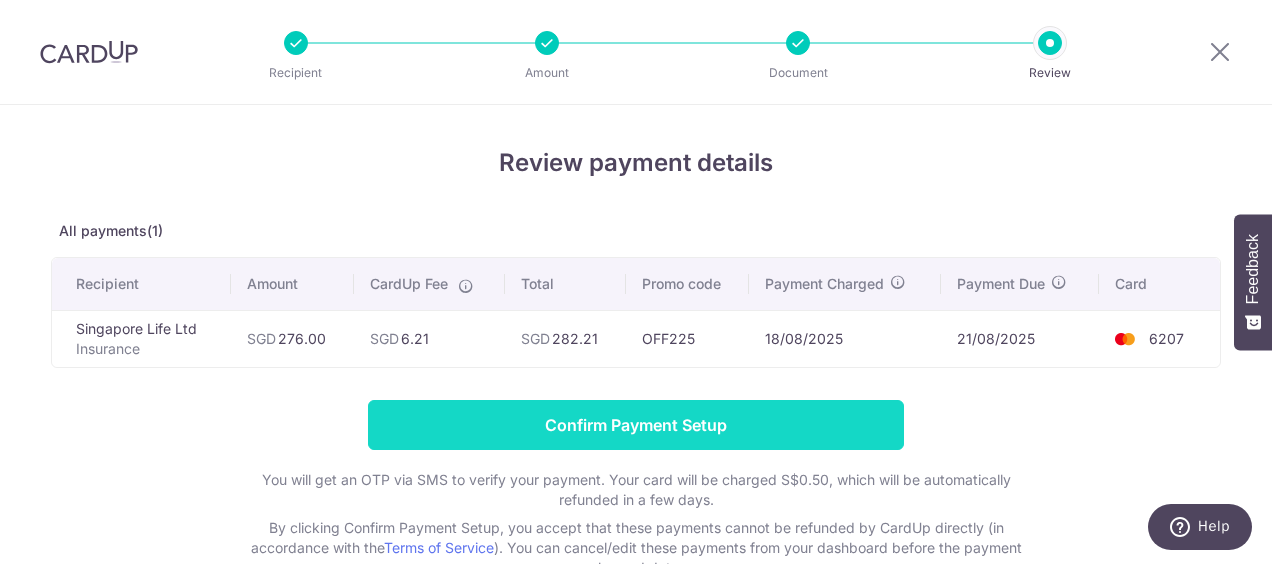 click on "Confirm Payment Setup" at bounding box center [636, 425] 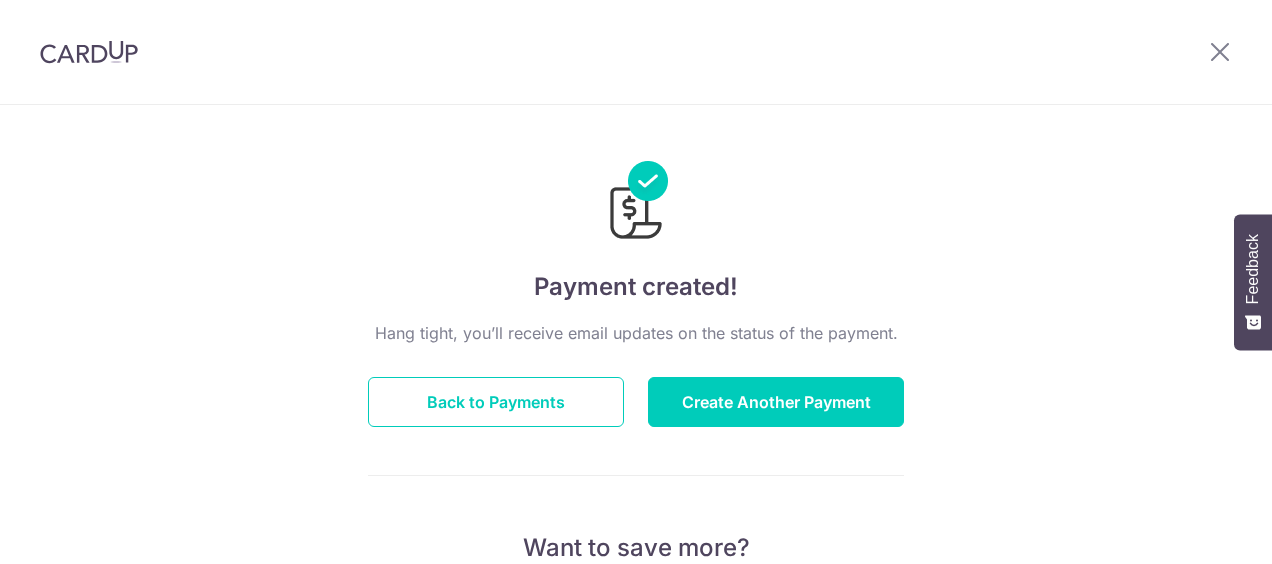 scroll, scrollTop: 0, scrollLeft: 0, axis: both 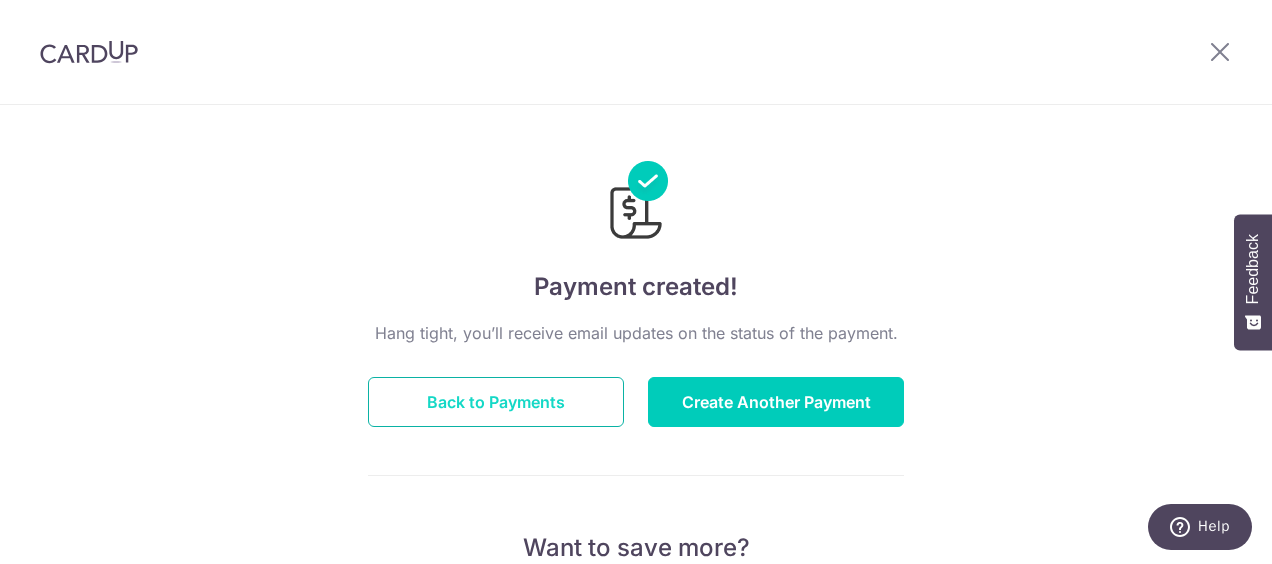 click on "Back to Payments" at bounding box center (496, 402) 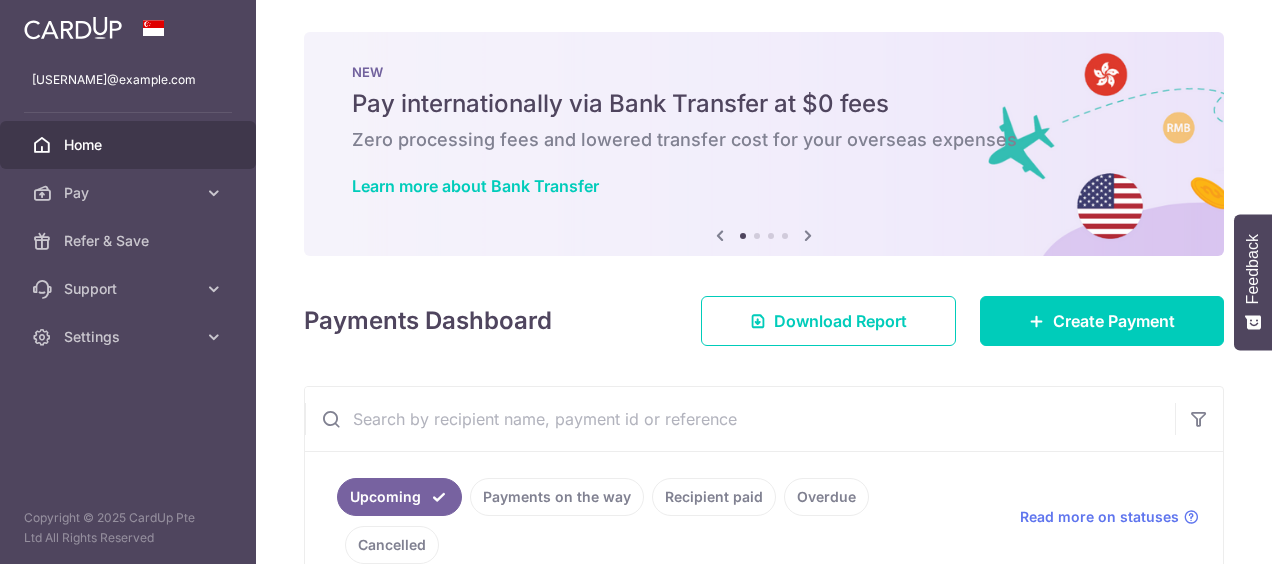 scroll, scrollTop: 0, scrollLeft: 0, axis: both 